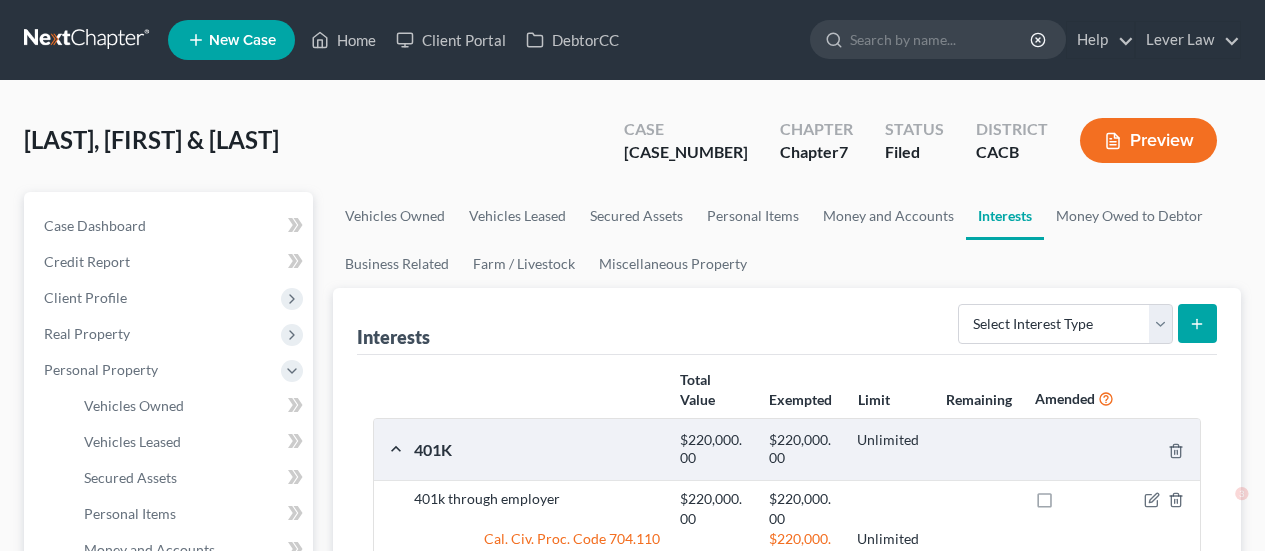 scroll, scrollTop: 0, scrollLeft: 0, axis: both 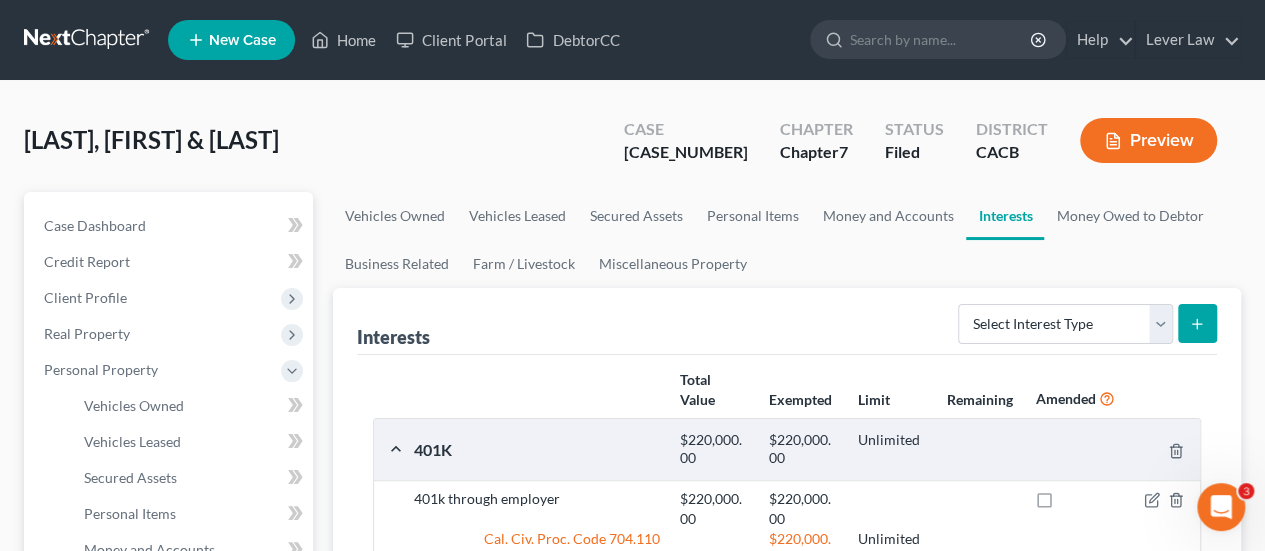 click at bounding box center (88, 40) 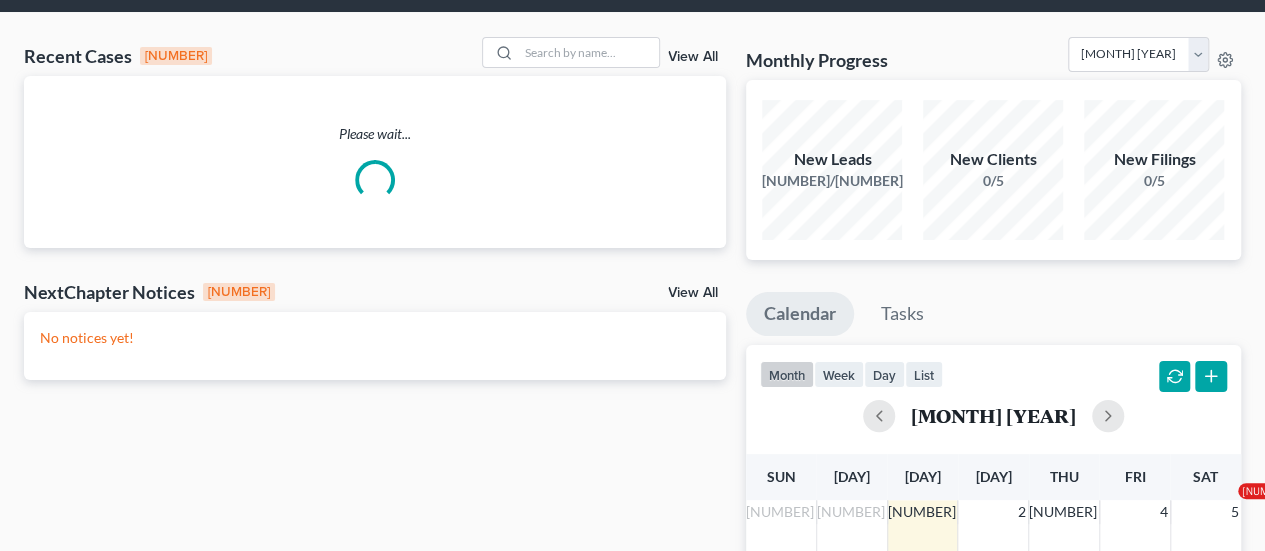 scroll, scrollTop: 100, scrollLeft: 0, axis: vertical 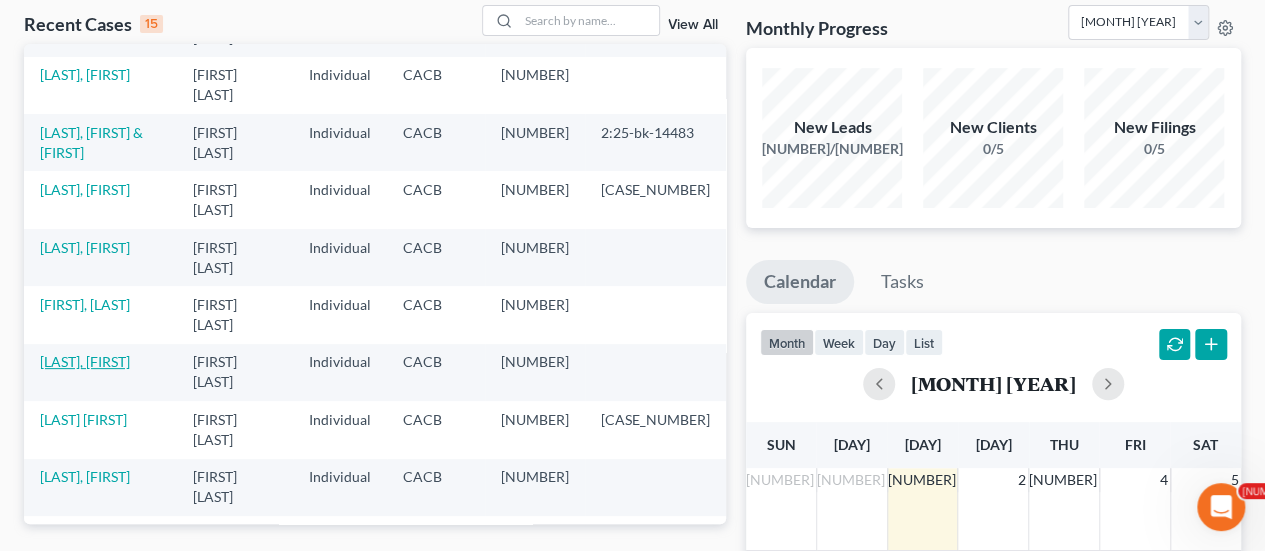 click on "[LAST], [FIRST]" at bounding box center (85, 361) 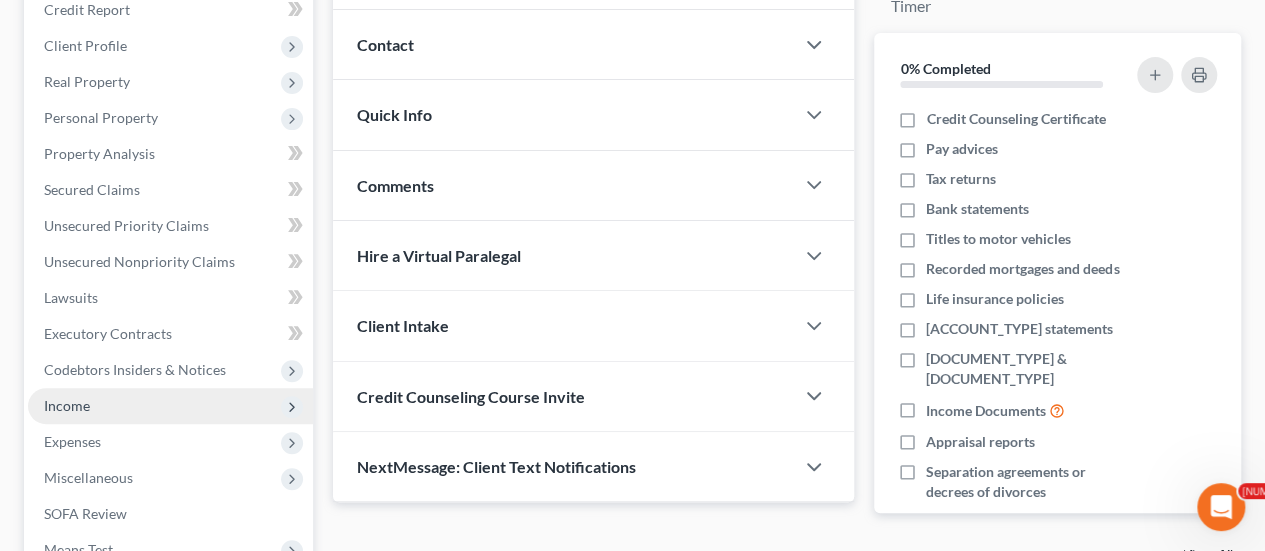 scroll, scrollTop: 300, scrollLeft: 0, axis: vertical 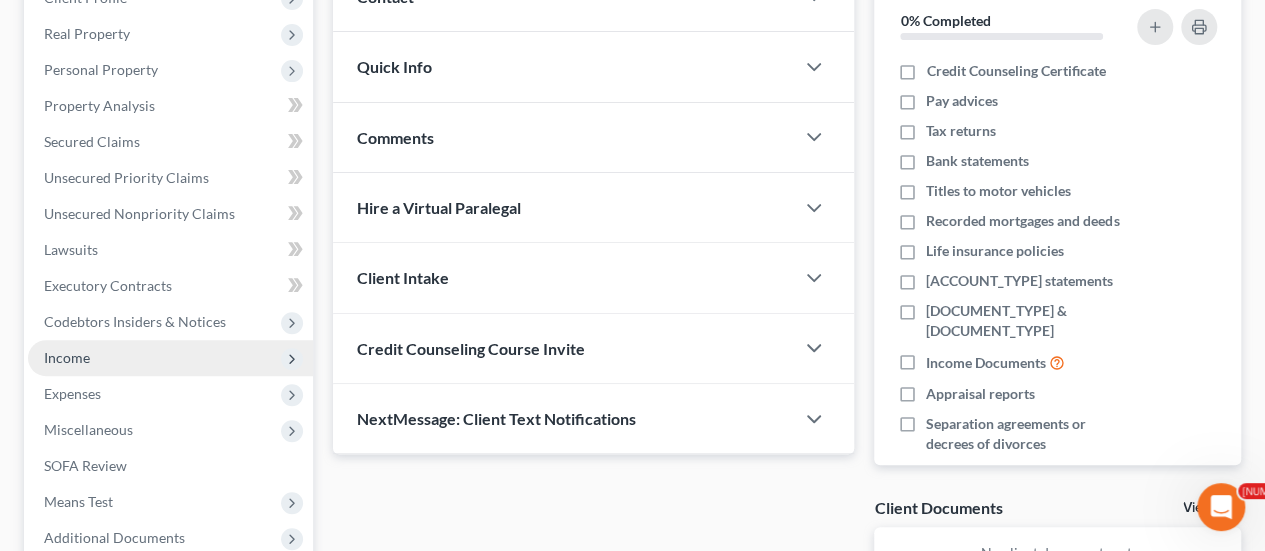click on "Income" at bounding box center (0, 0) 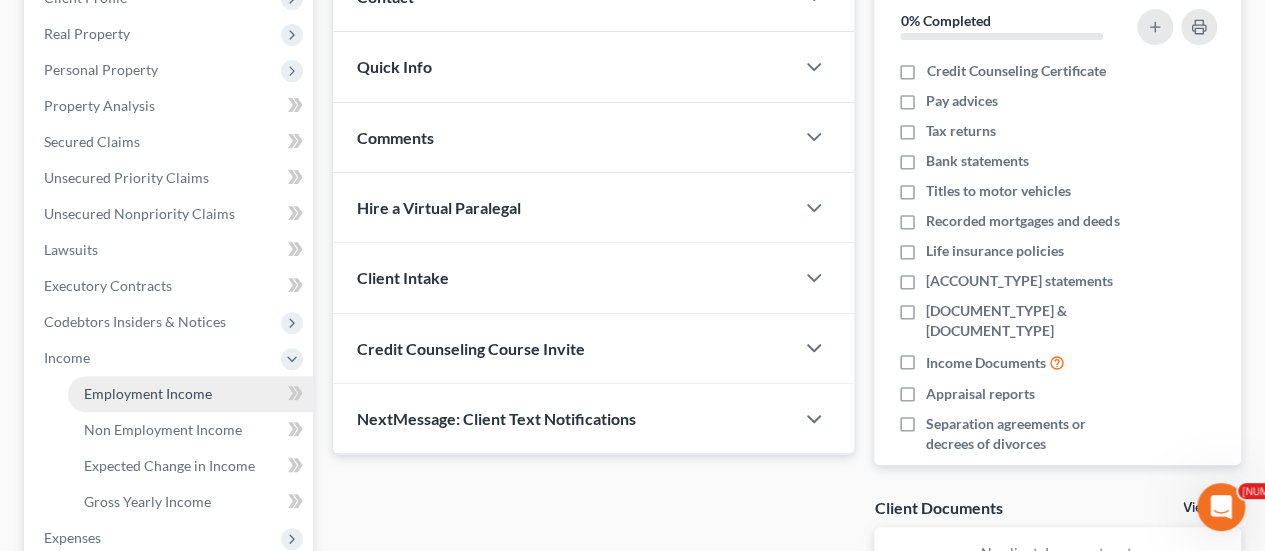 click on "Employment Income" at bounding box center (190, 394) 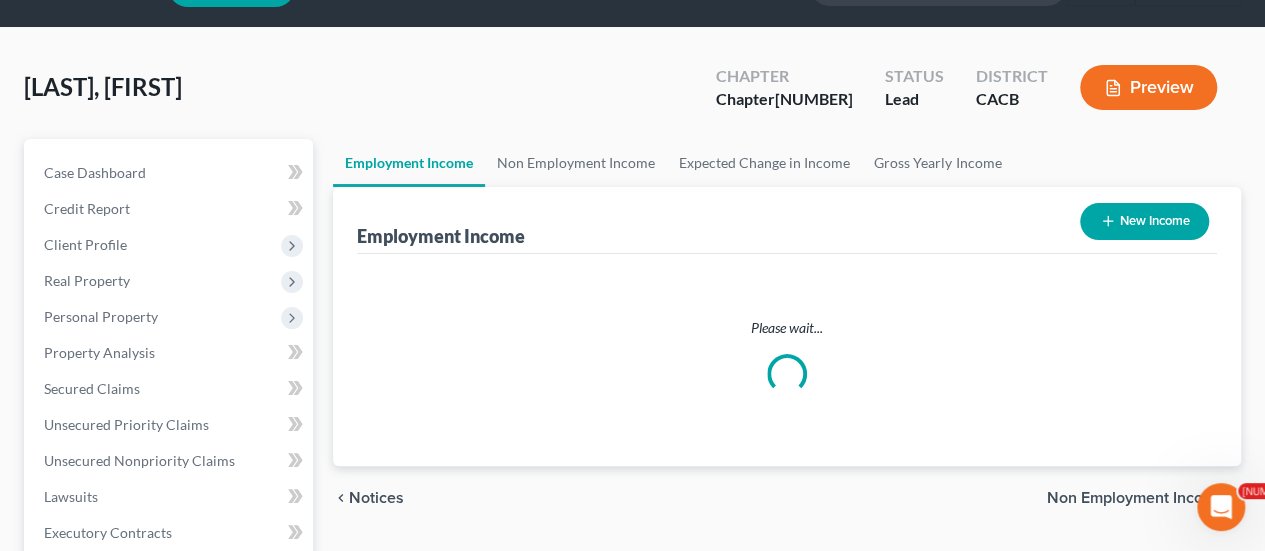 scroll, scrollTop: 0, scrollLeft: 0, axis: both 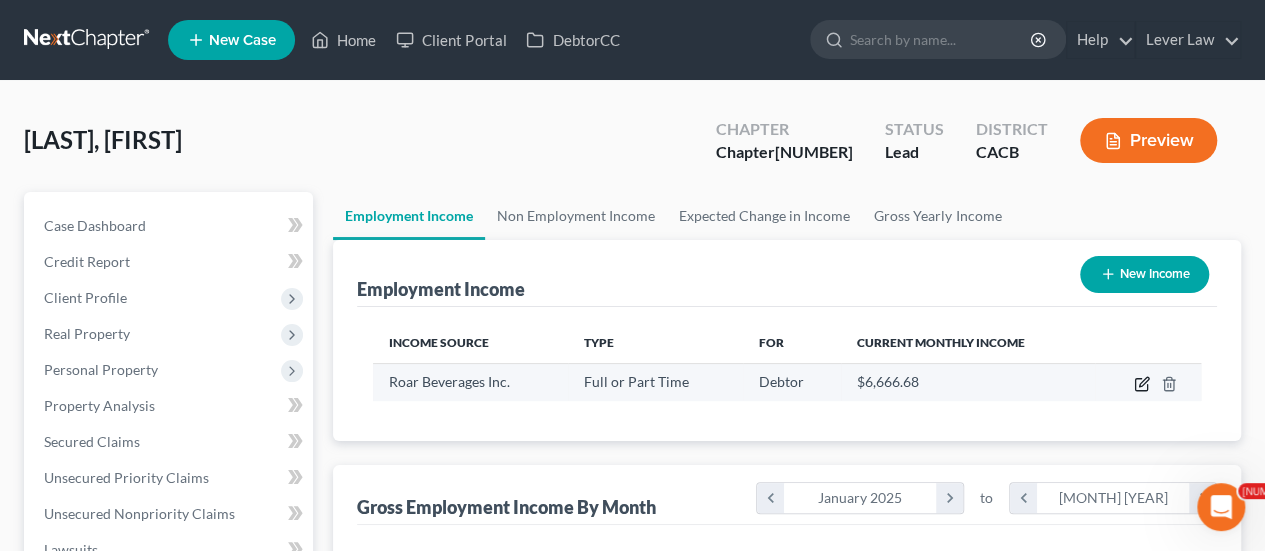 click at bounding box center (1142, 384) 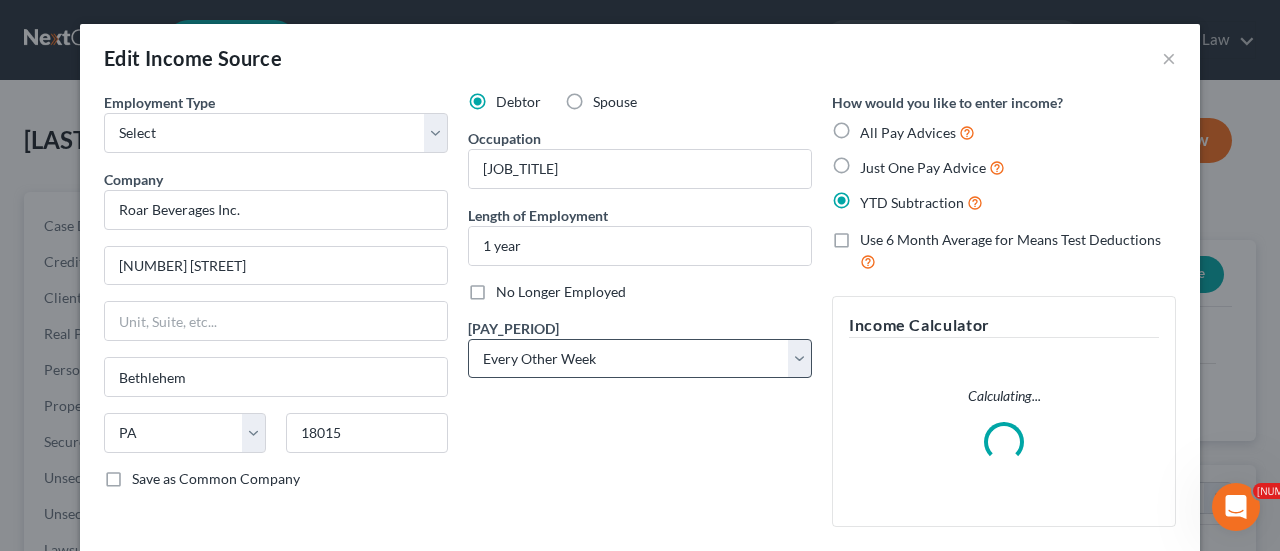 scroll, scrollTop: 999644, scrollLeft: 999487, axis: both 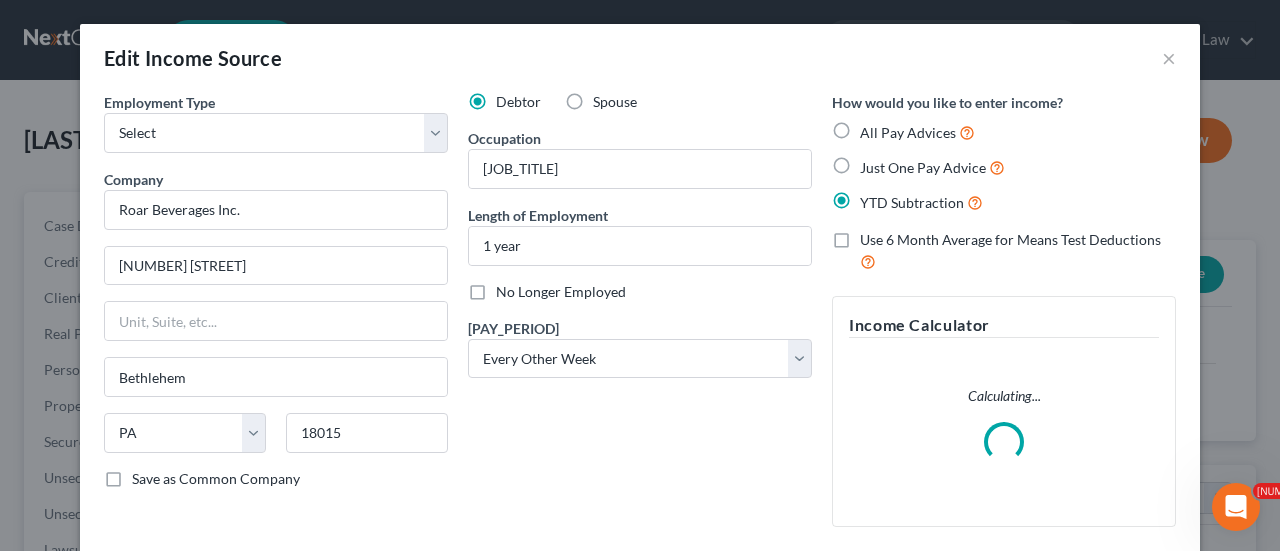 click on "No Longer Employed" at bounding box center (561, 292) 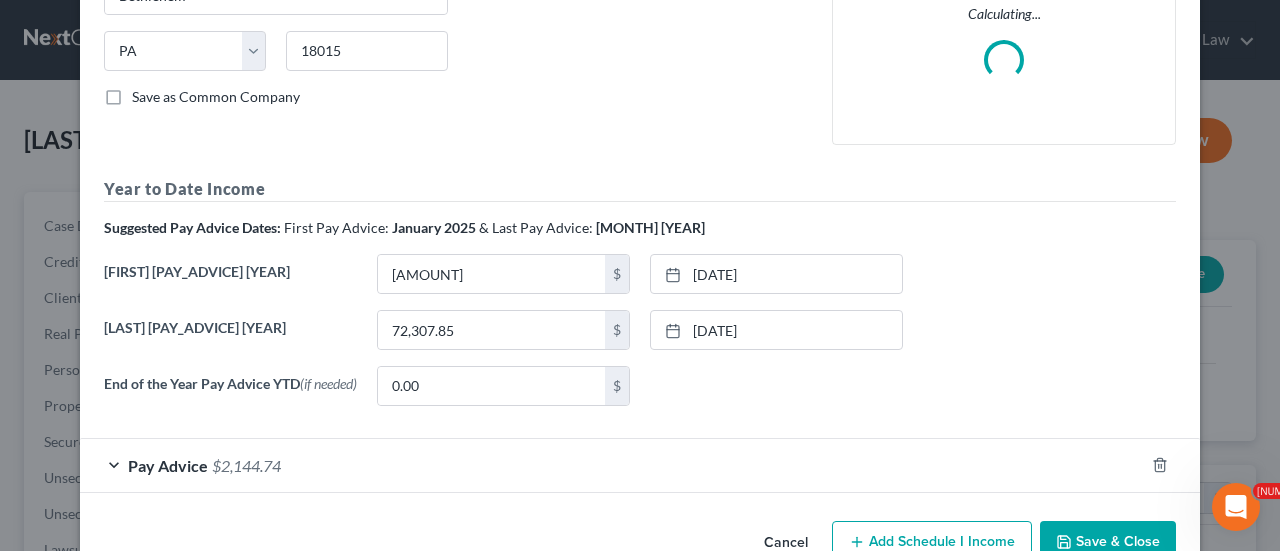 scroll, scrollTop: 400, scrollLeft: 0, axis: vertical 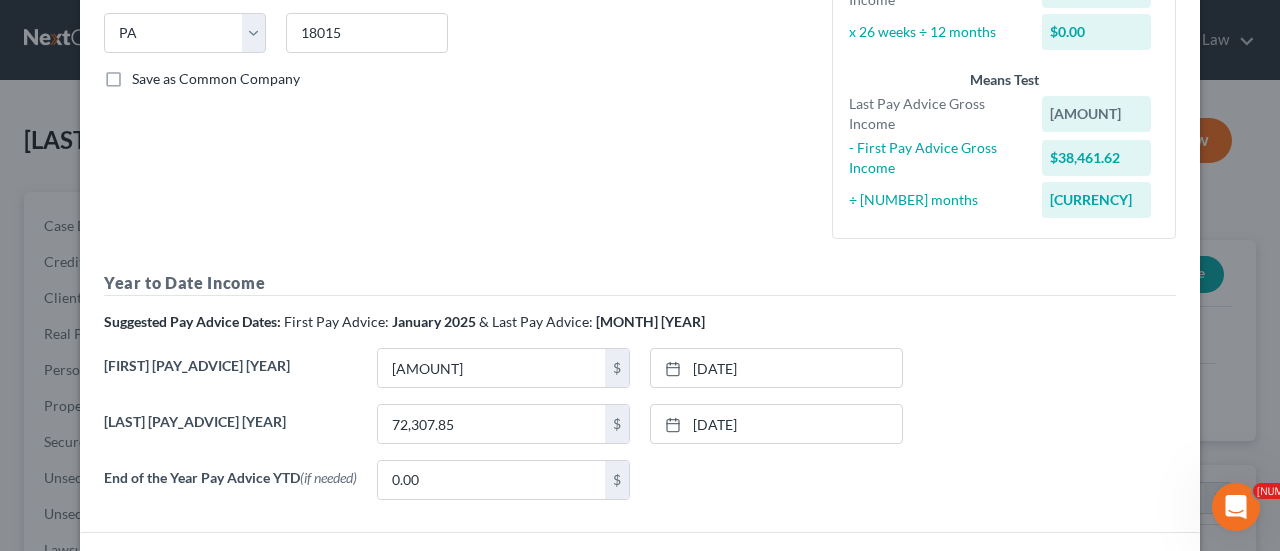 click on "12:00 AM" at bounding box center (640, 432) 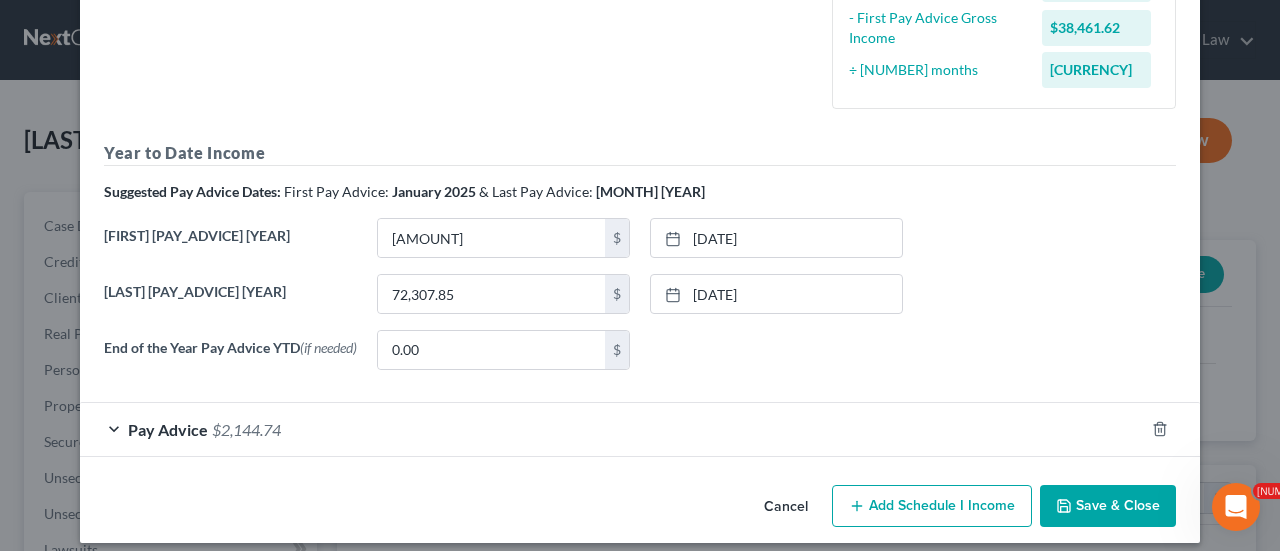 scroll, scrollTop: 546, scrollLeft: 0, axis: vertical 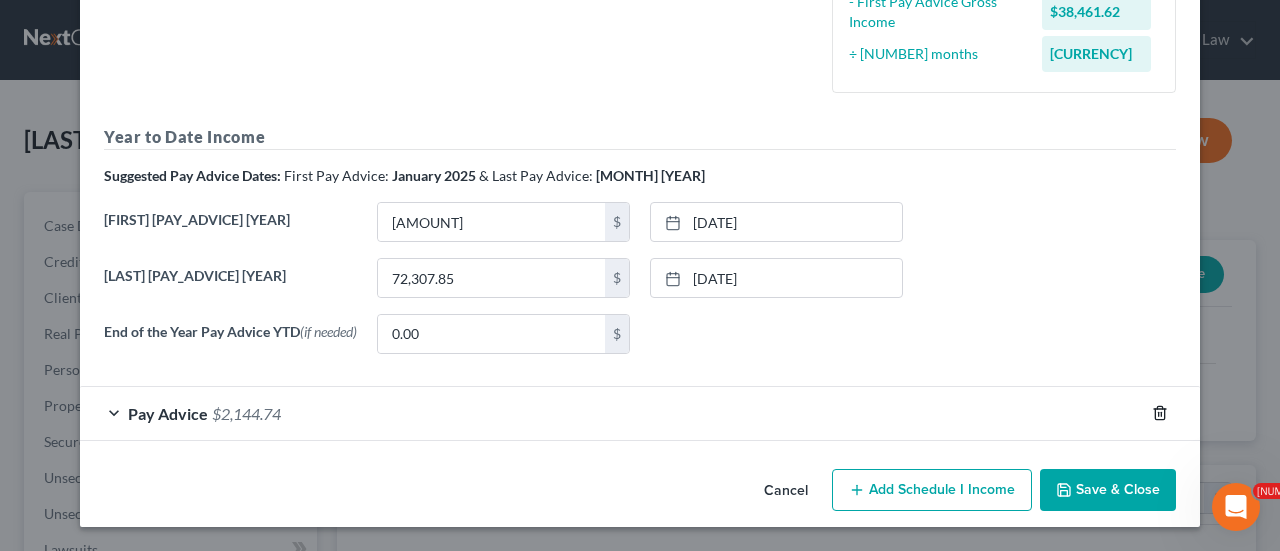 click at bounding box center [1160, 413] 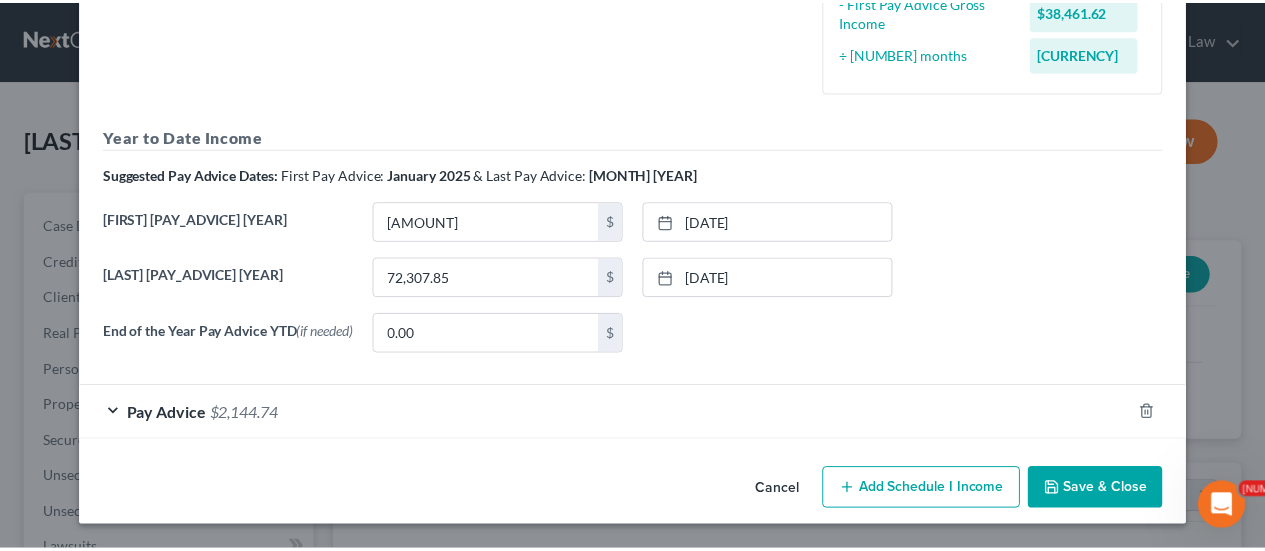scroll, scrollTop: 491, scrollLeft: 0, axis: vertical 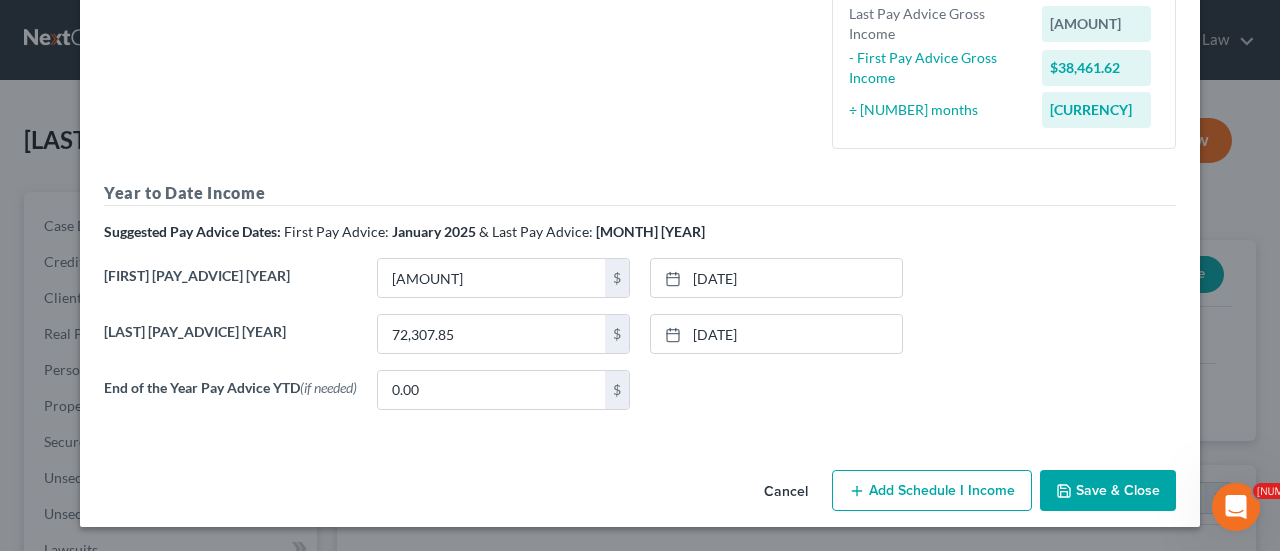 click on "Save & Close" at bounding box center [1108, 491] 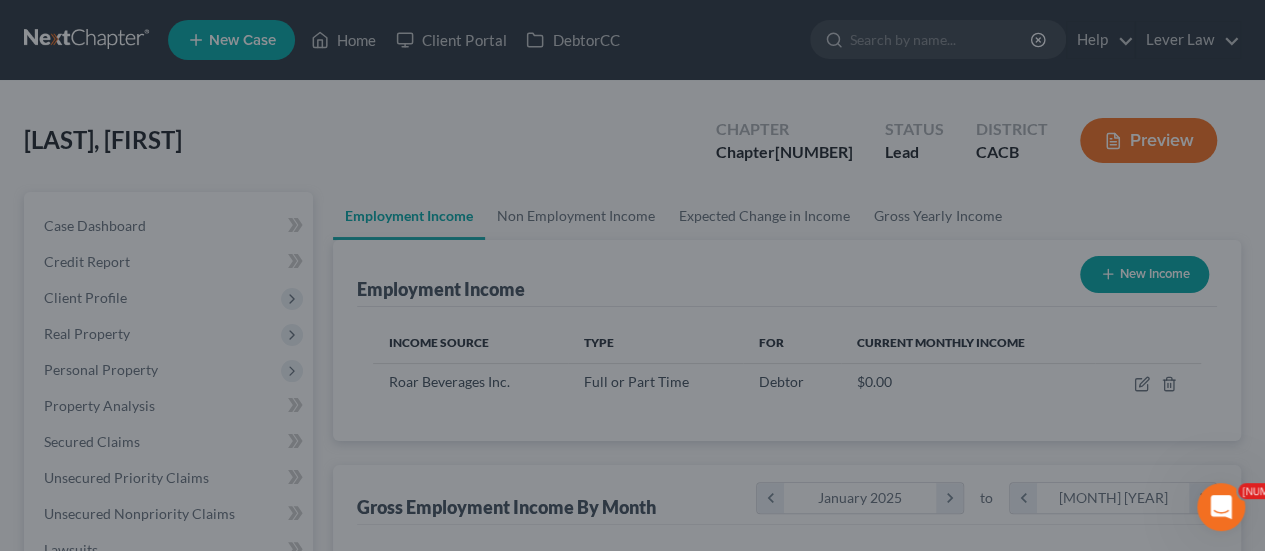 scroll, scrollTop: 356, scrollLeft: 506, axis: both 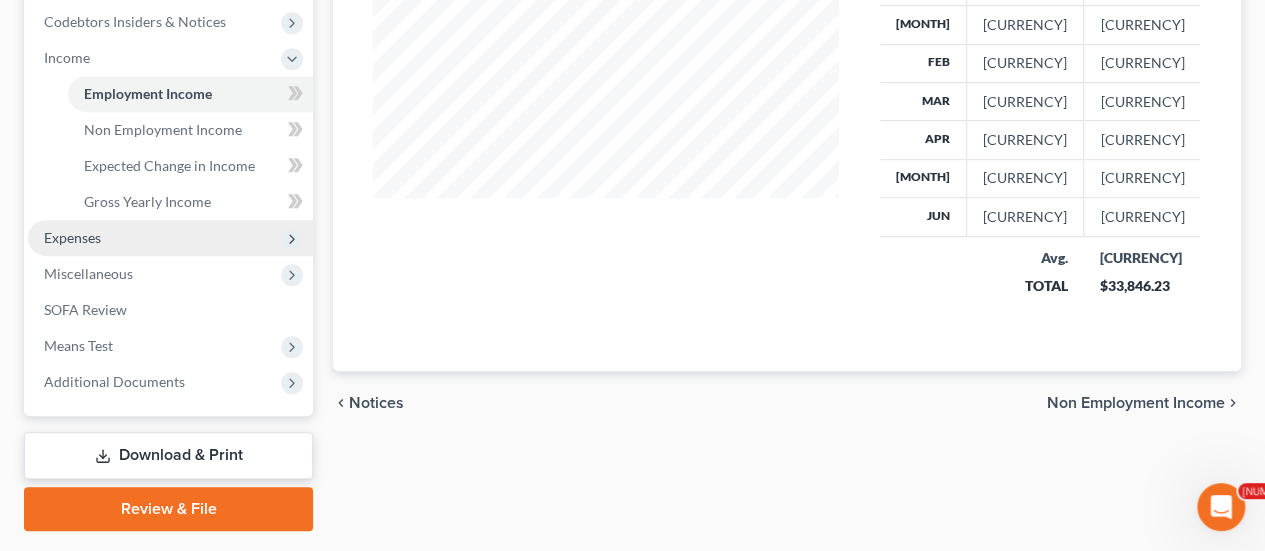 click on "Expenses" at bounding box center (0, 0) 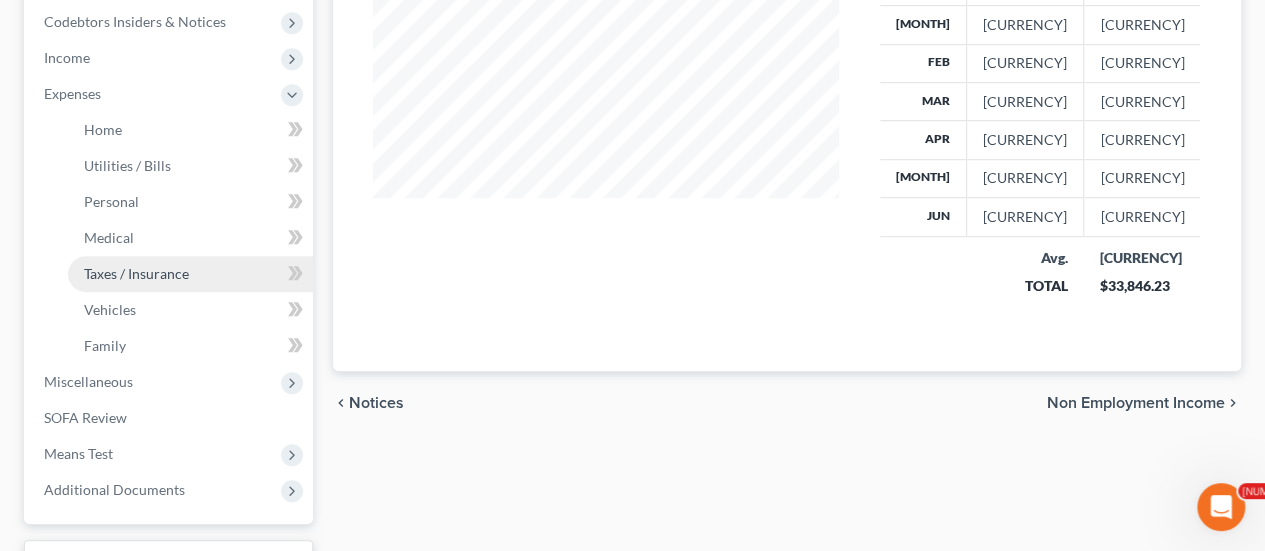click on "Taxes / Insurance" at bounding box center (190, 274) 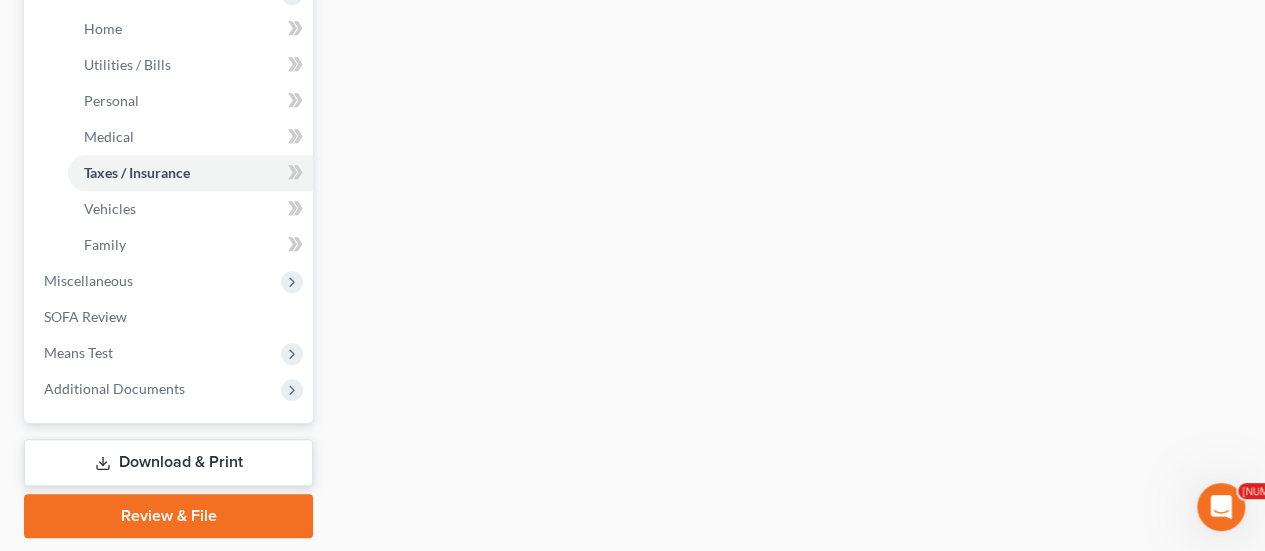 click on "Download & Print" at bounding box center [168, 462] 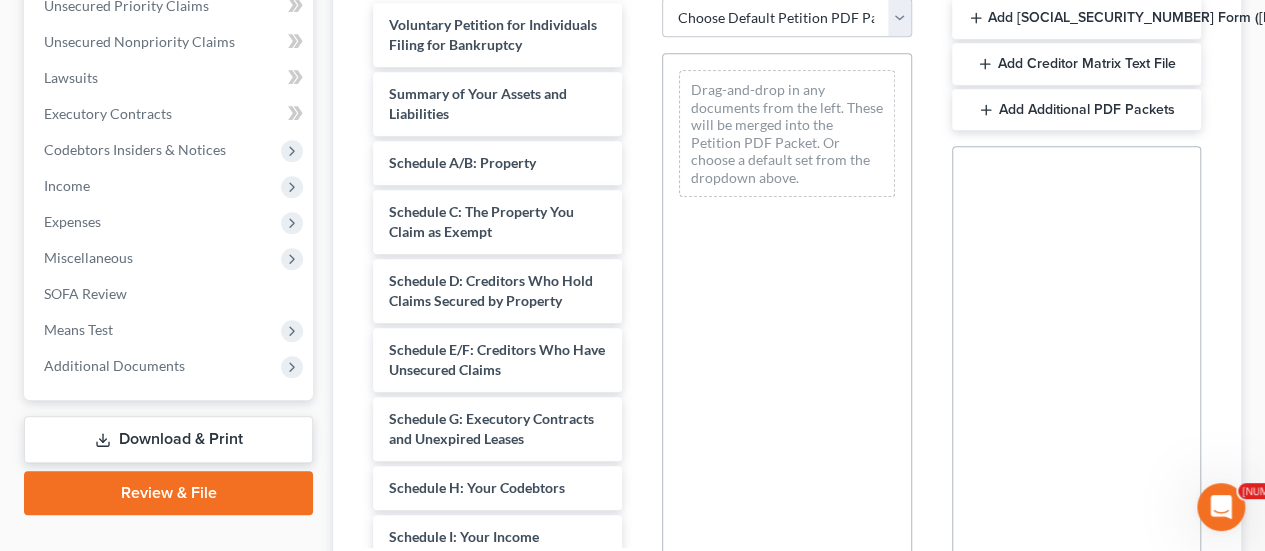 scroll, scrollTop: 702, scrollLeft: 0, axis: vertical 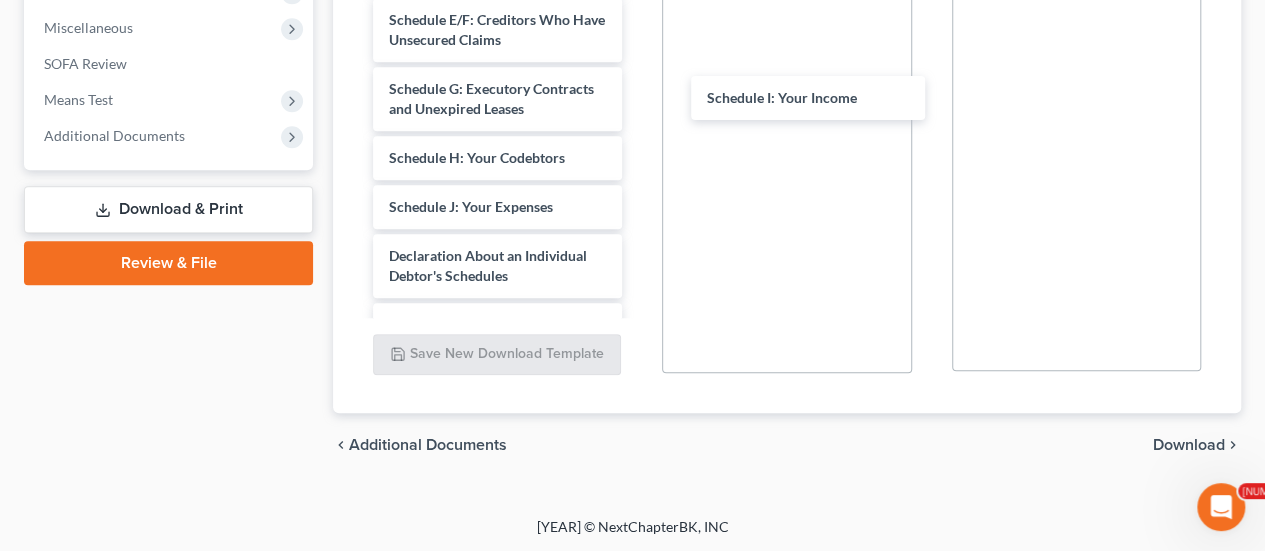 drag, startPoint x: 552, startPoint y: 242, endPoint x: 819, endPoint y: 142, distance: 285.11224 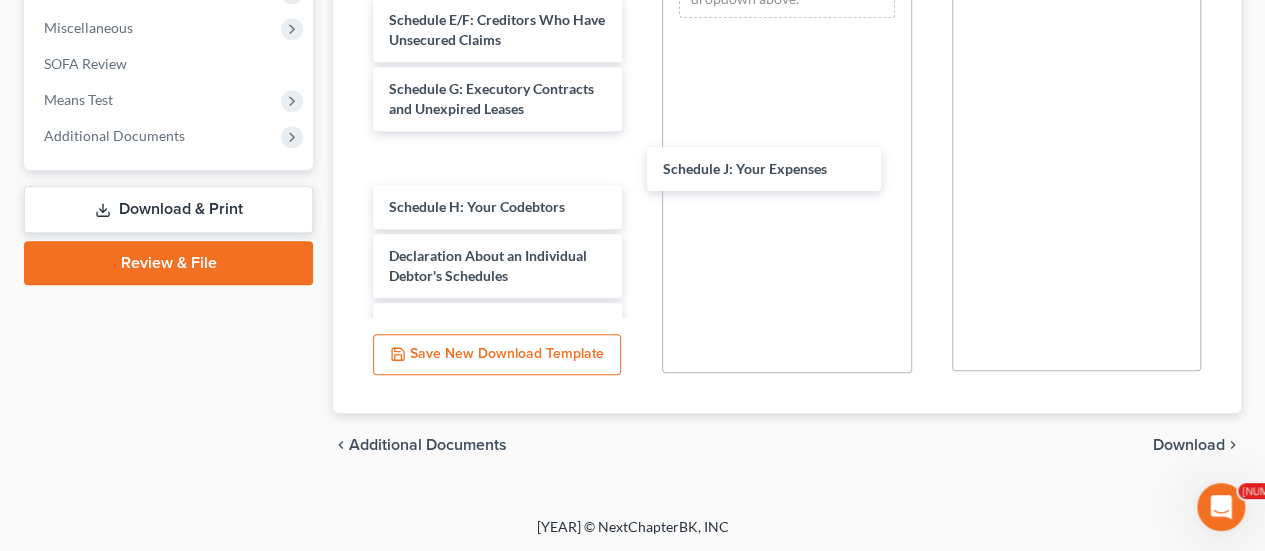 drag, startPoint x: 517, startPoint y: 253, endPoint x: 799, endPoint y: 163, distance: 296.01352 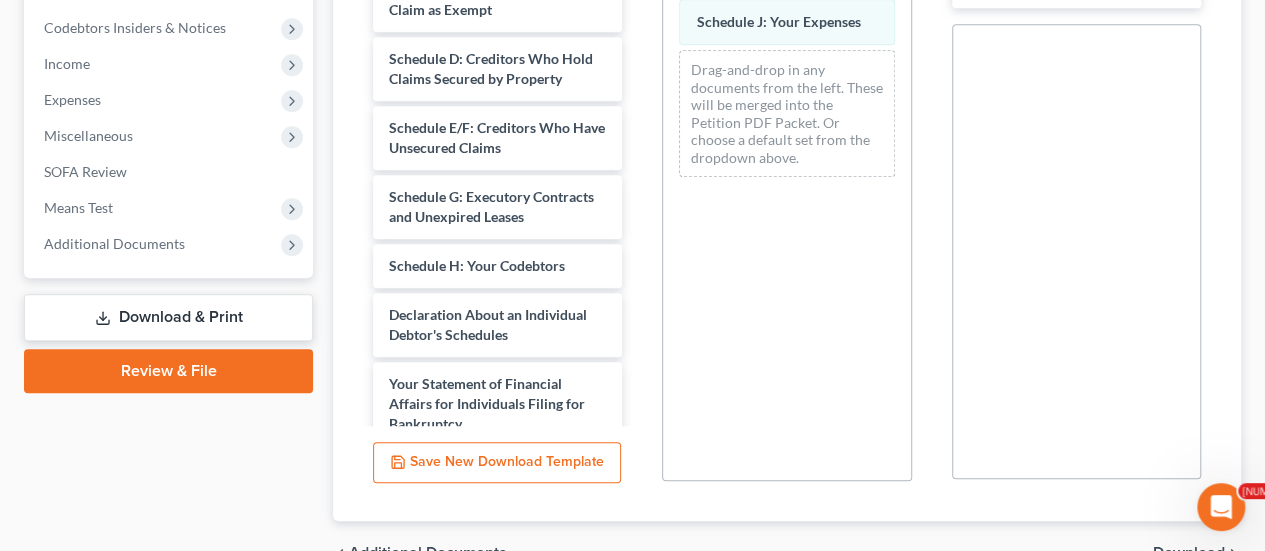 scroll, scrollTop: 702, scrollLeft: 0, axis: vertical 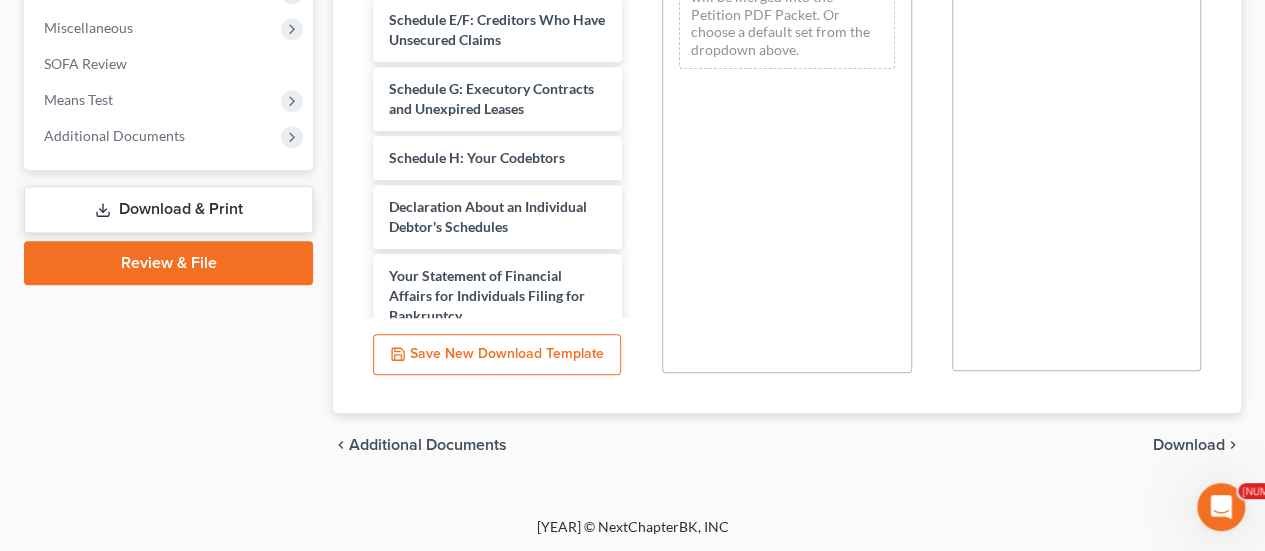 click on "Download" at bounding box center (1189, 445) 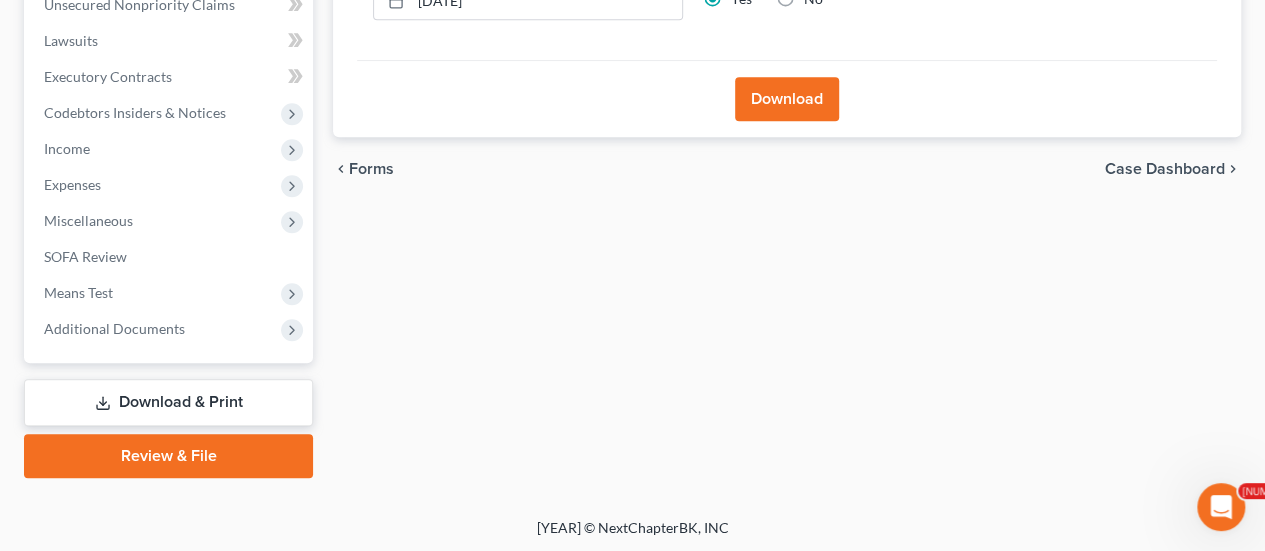 scroll, scrollTop: 209, scrollLeft: 0, axis: vertical 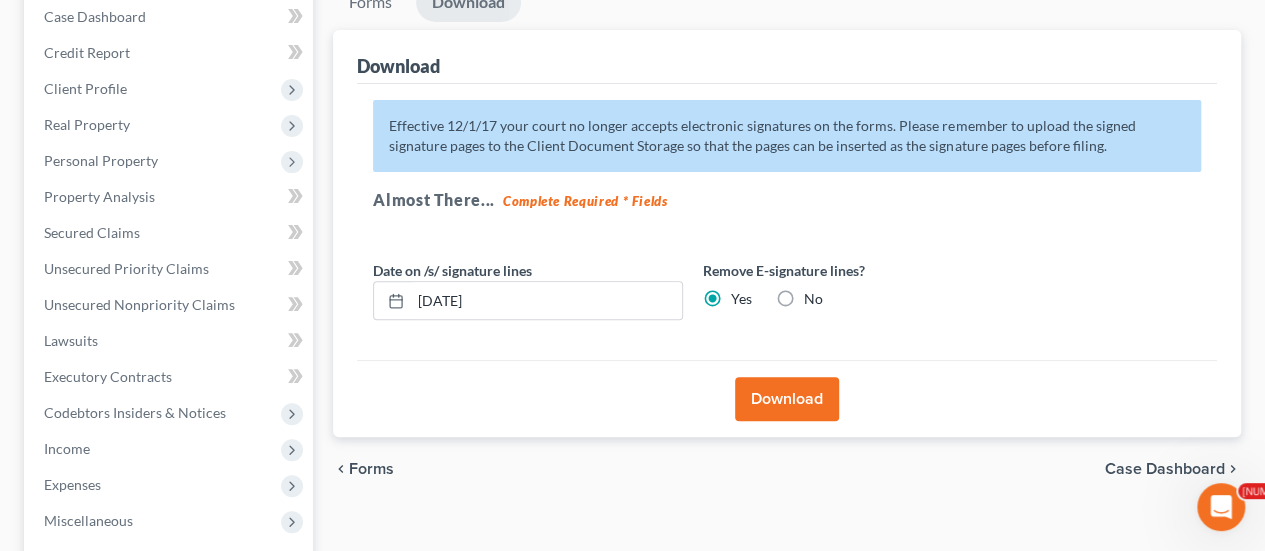 click on "Download" at bounding box center (787, 399) 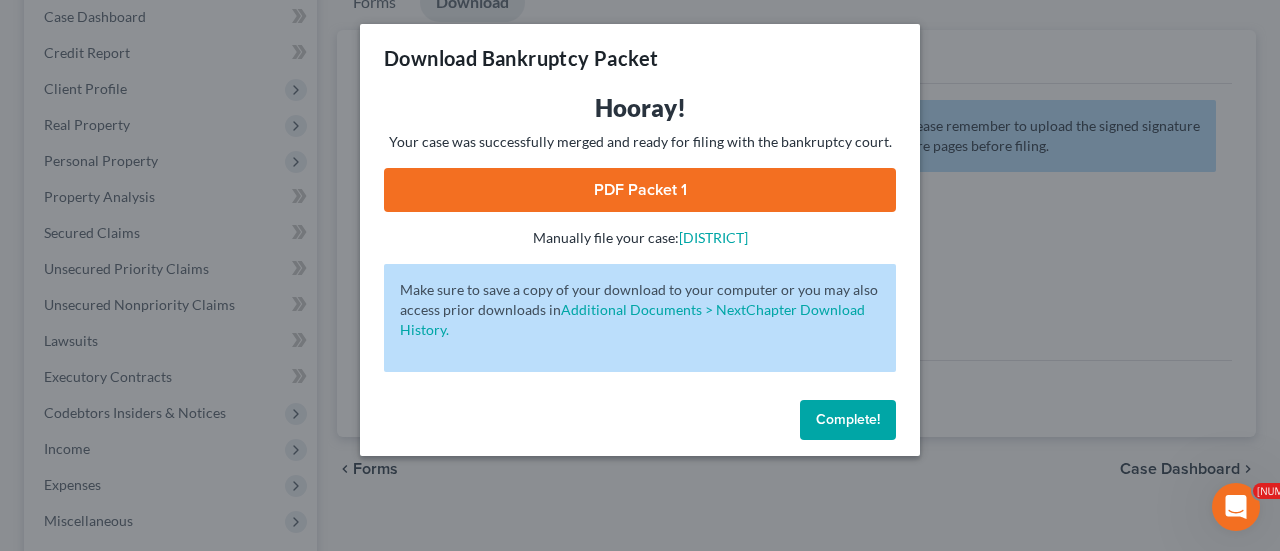 click on "PDF Packet 1" at bounding box center [640, 190] 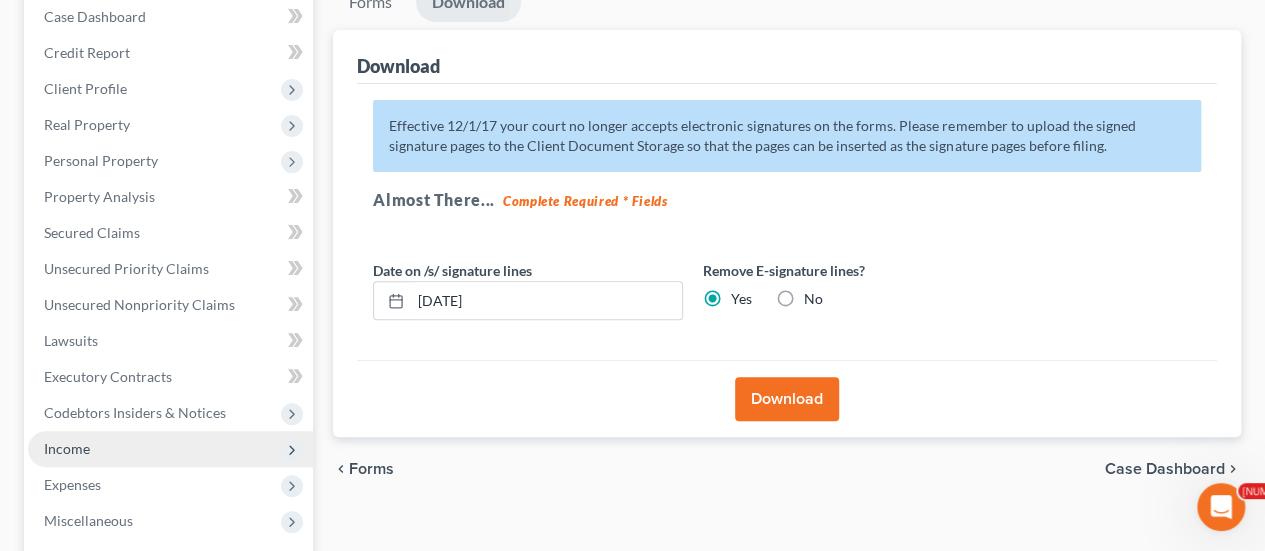 click on "Income" at bounding box center [0, 0] 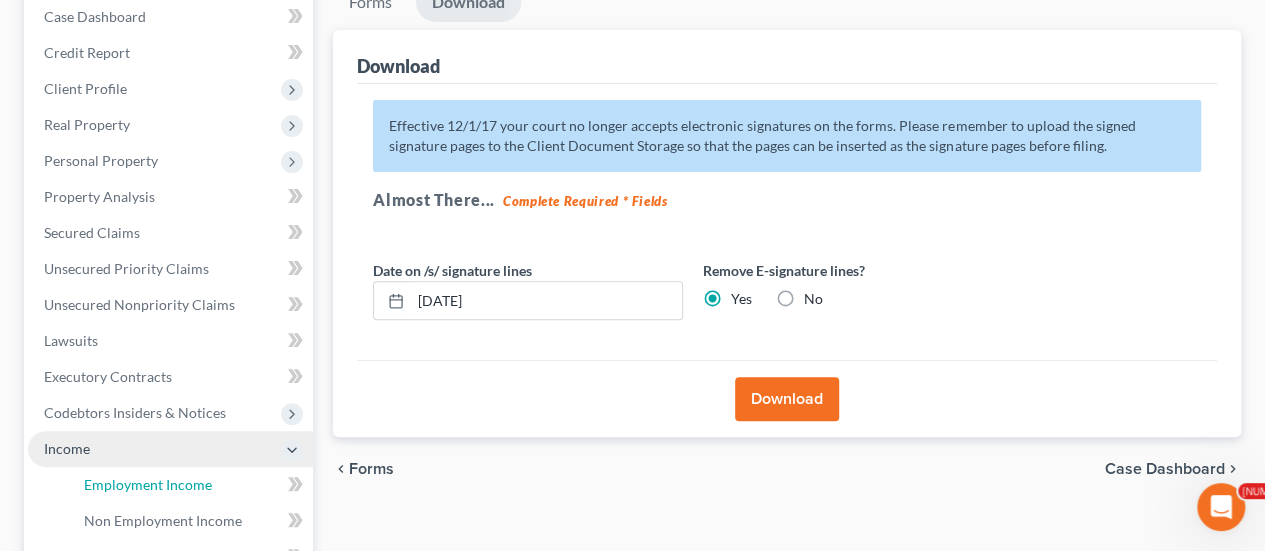 drag, startPoint x: 161, startPoint y: 473, endPoint x: 194, endPoint y: 466, distance: 33.734257 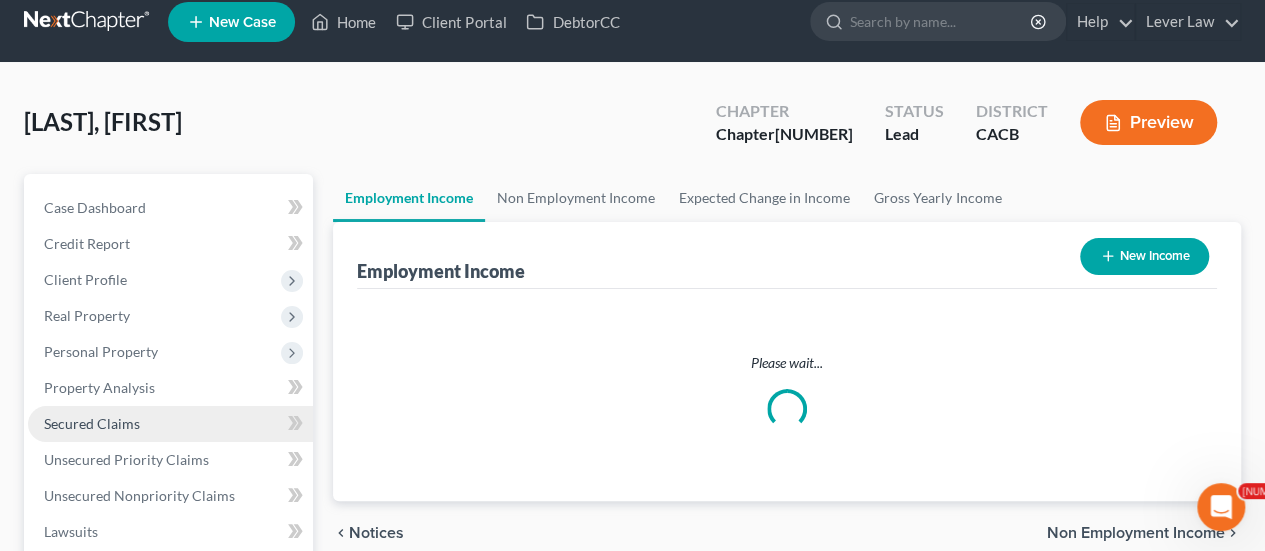 scroll, scrollTop: 0, scrollLeft: 0, axis: both 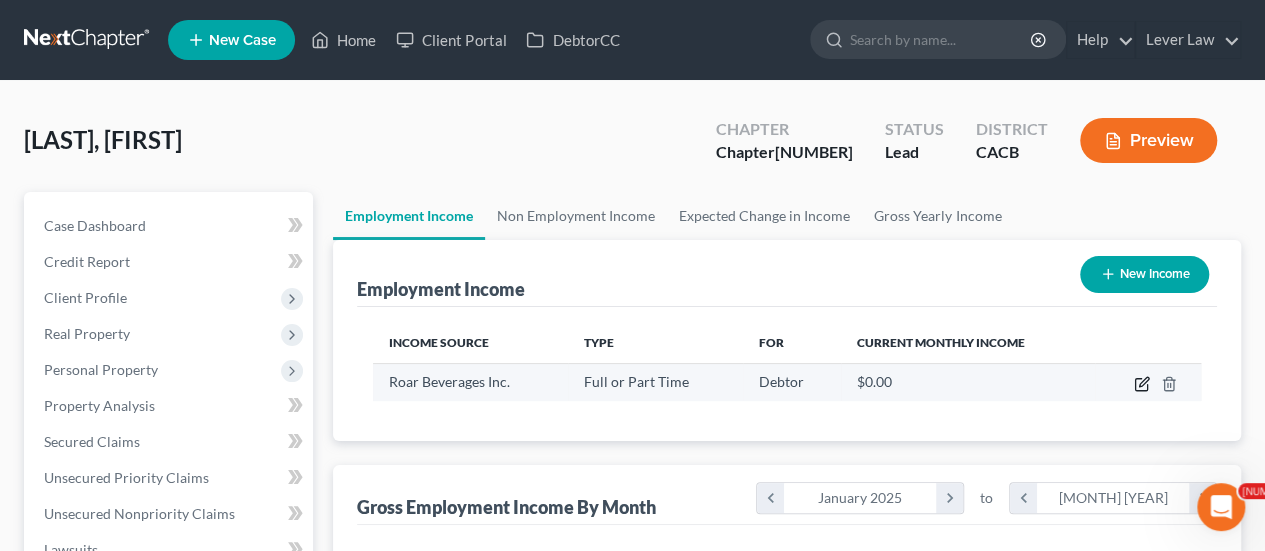click at bounding box center [1142, 384] 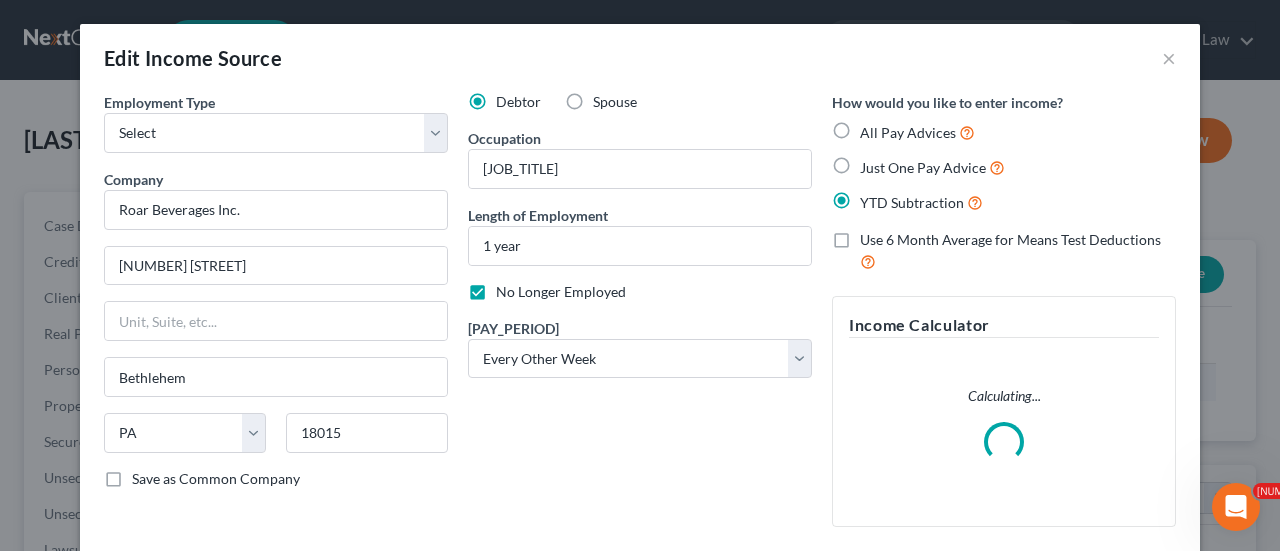 scroll, scrollTop: 999644, scrollLeft: 999487, axis: both 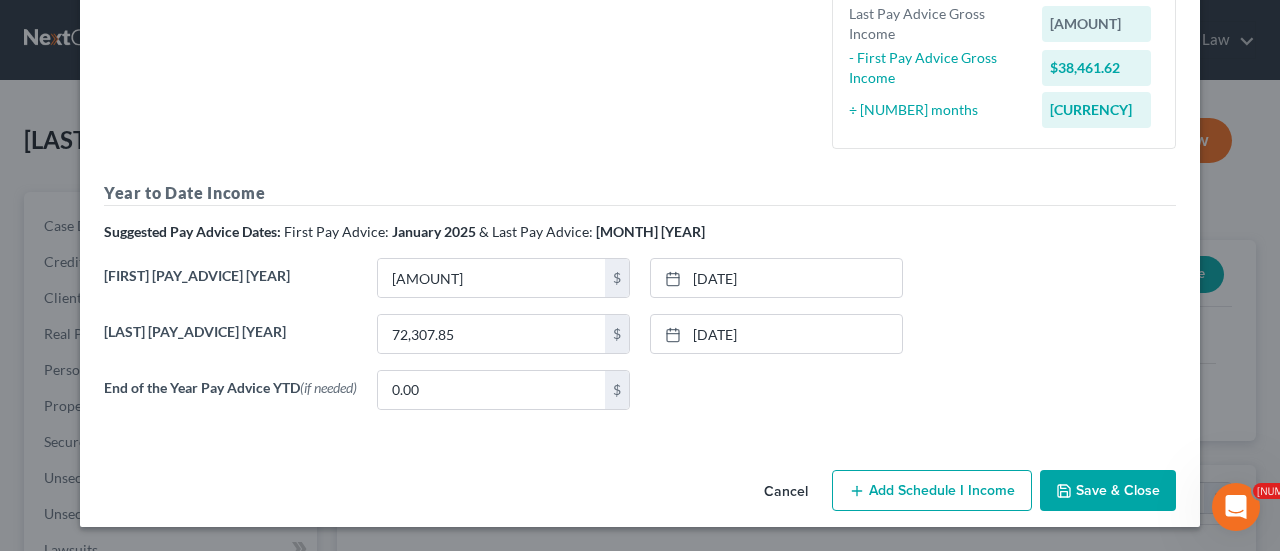 click on "Save & Close" at bounding box center (1108, 491) 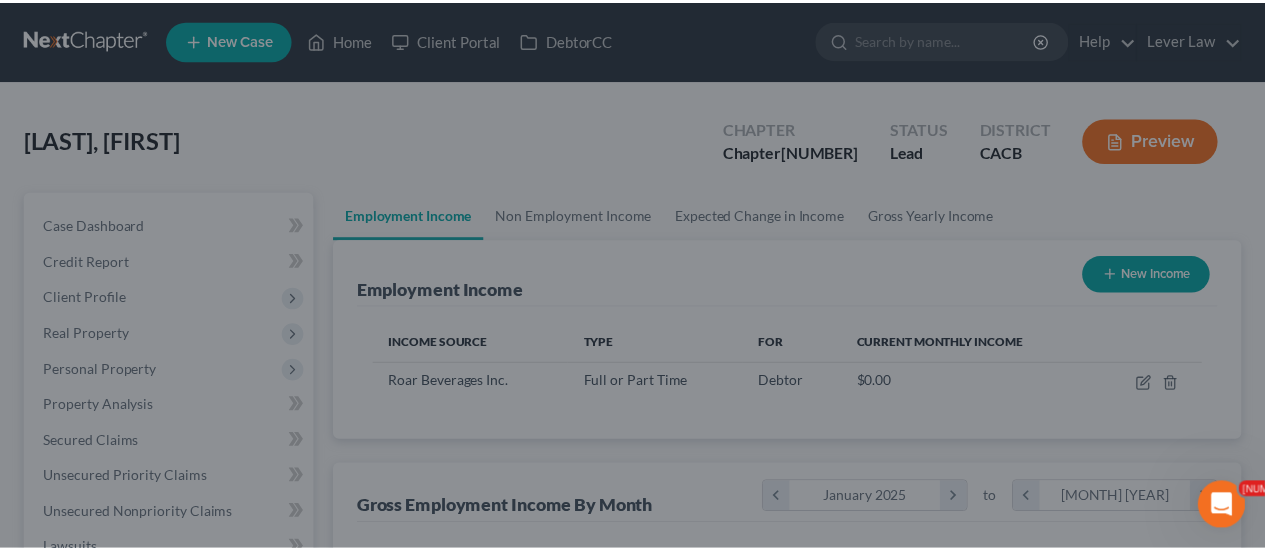 scroll, scrollTop: 356, scrollLeft: 506, axis: both 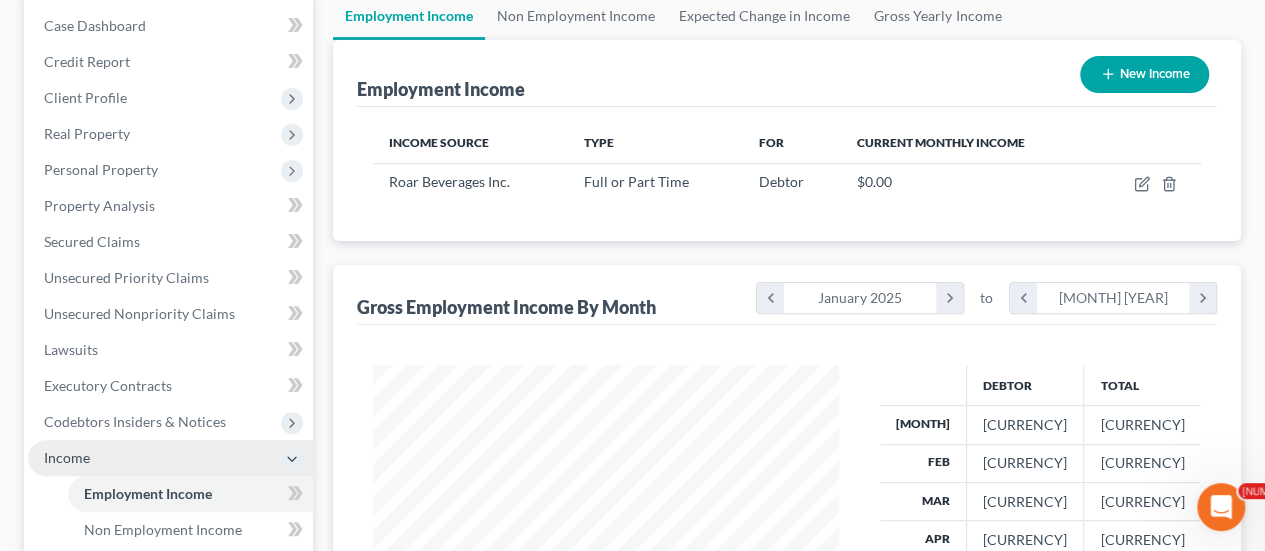 click on "Income" at bounding box center [0, 0] 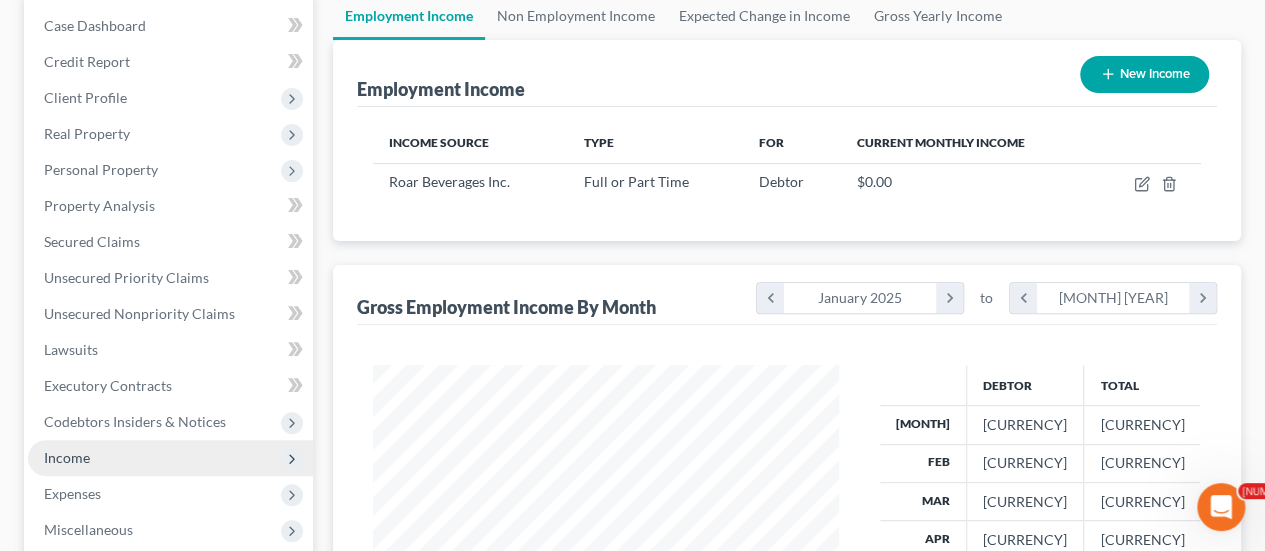 click on "Income" at bounding box center [0, 0] 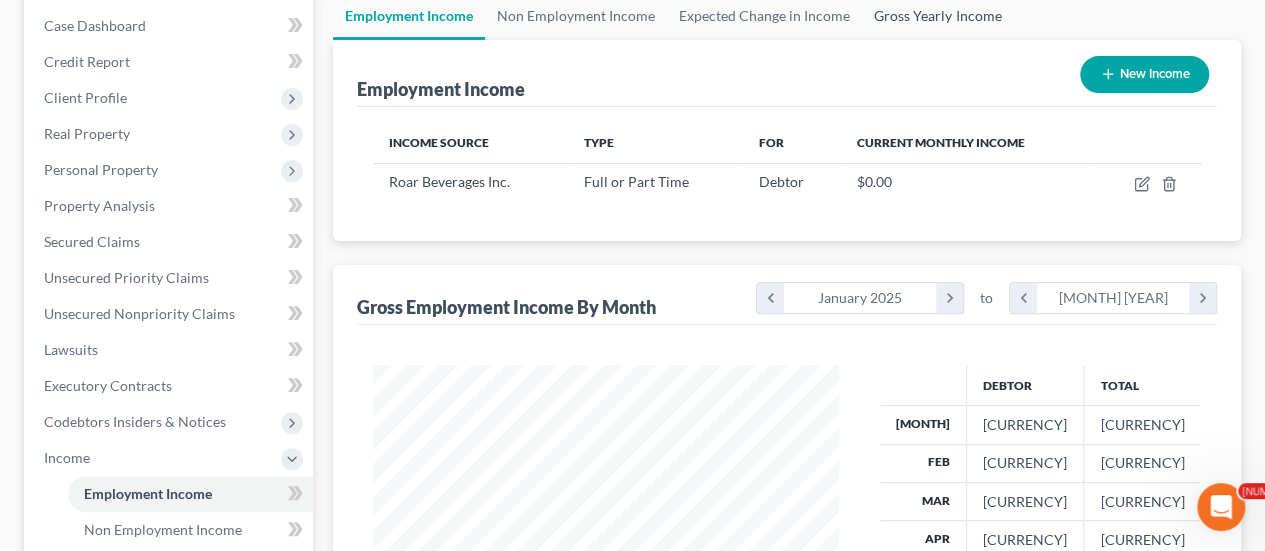 click on "Gross Yearly Income" at bounding box center (937, 16) 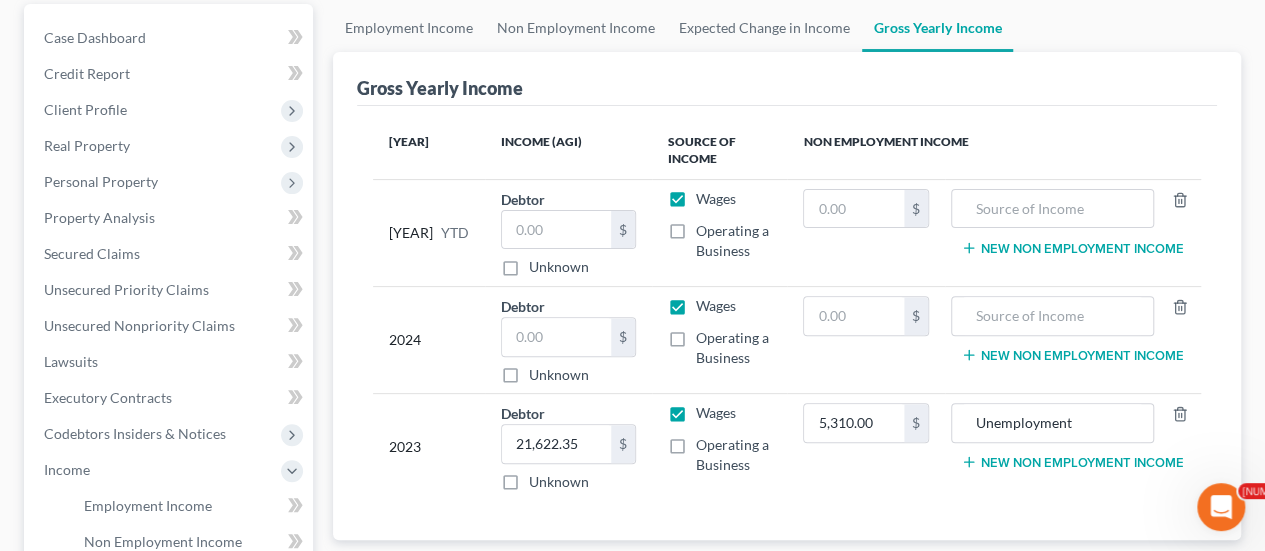 scroll, scrollTop: 300, scrollLeft: 0, axis: vertical 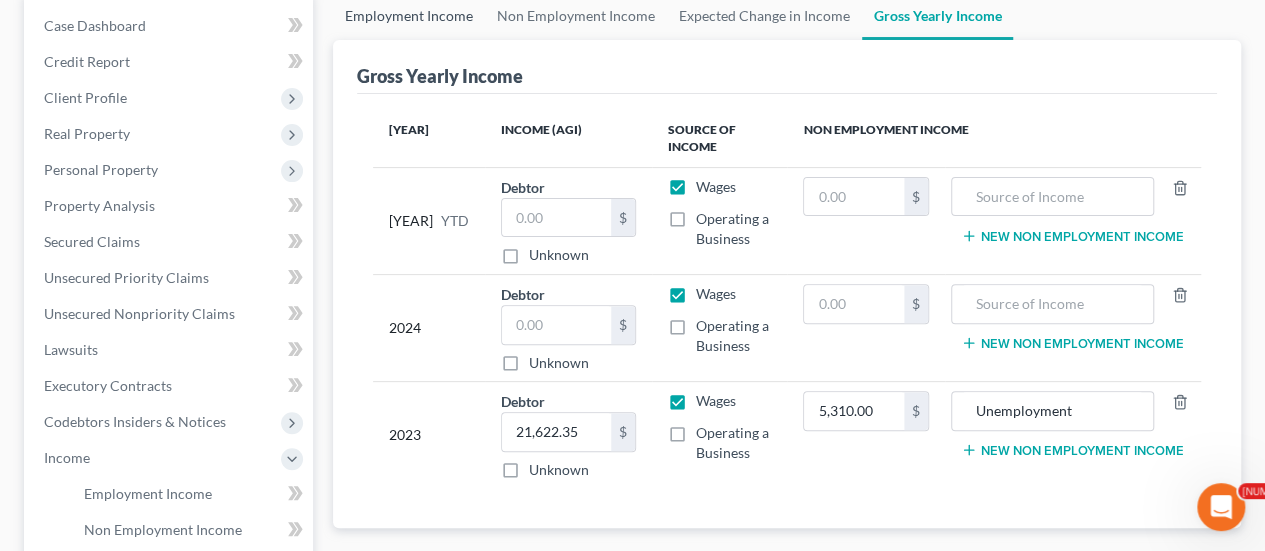 click on "Employment Income" at bounding box center [409, 16] 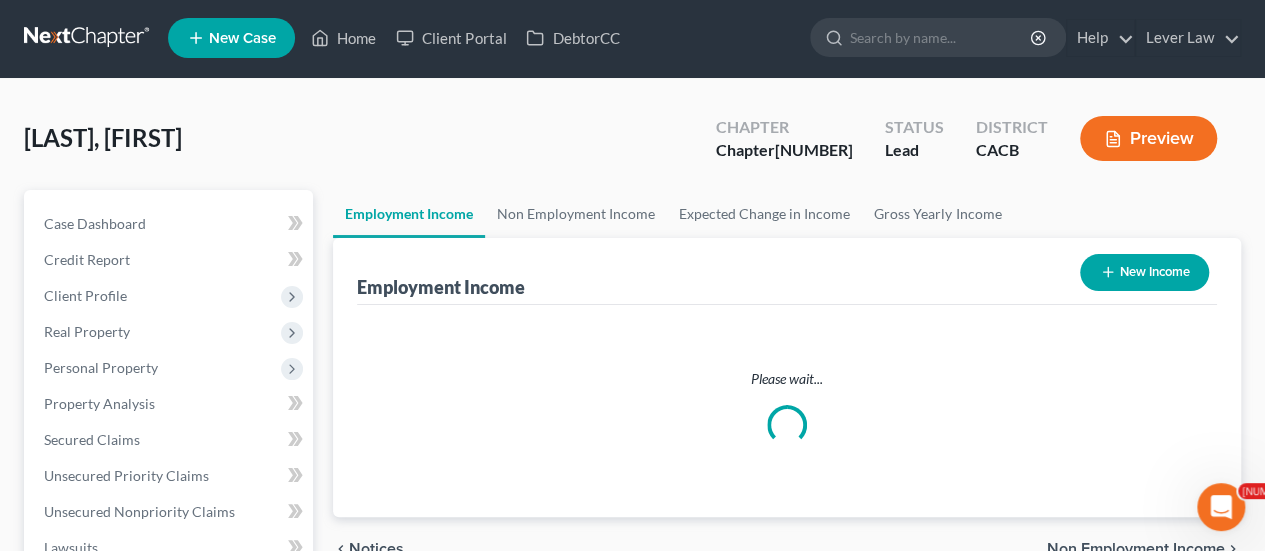 scroll, scrollTop: 0, scrollLeft: 0, axis: both 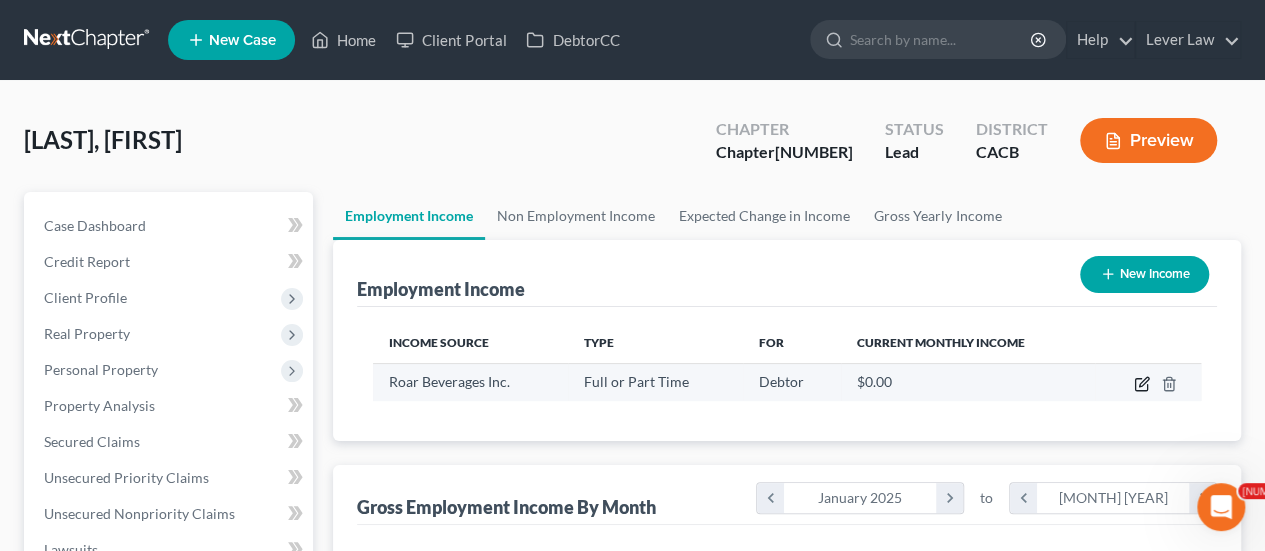 click at bounding box center (1142, 384) 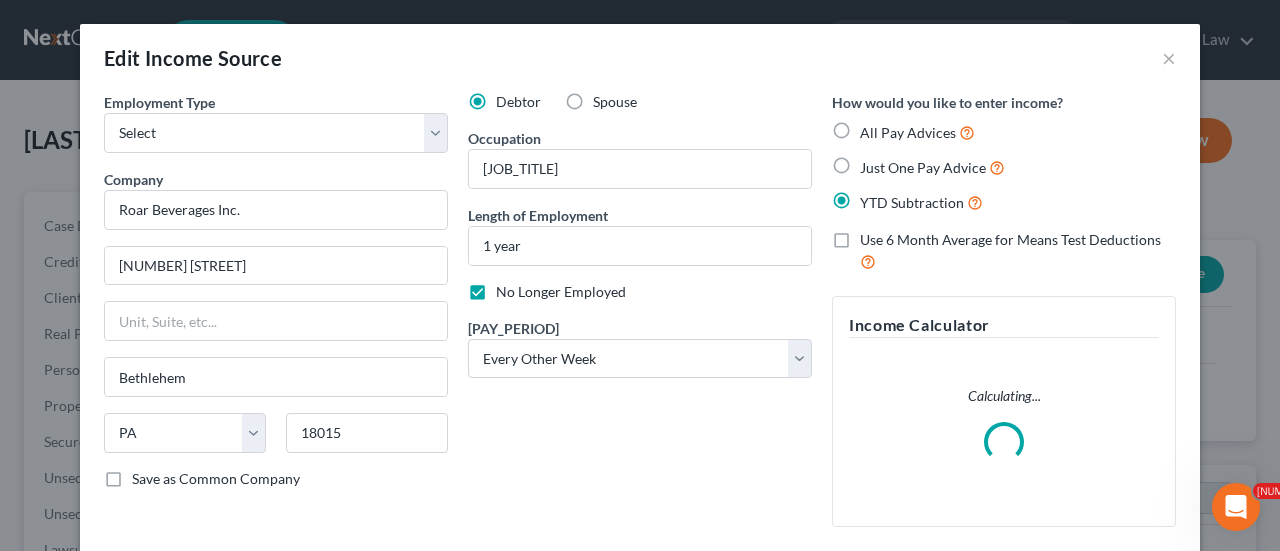scroll, scrollTop: 999644, scrollLeft: 999487, axis: both 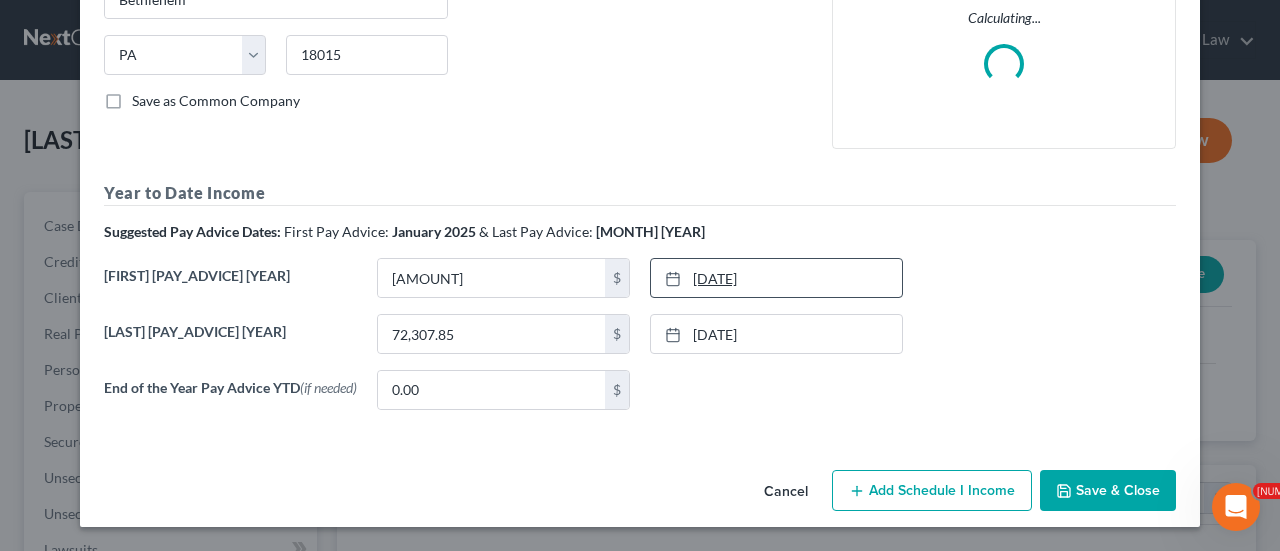 click on "[DATE]" at bounding box center (776, 278) 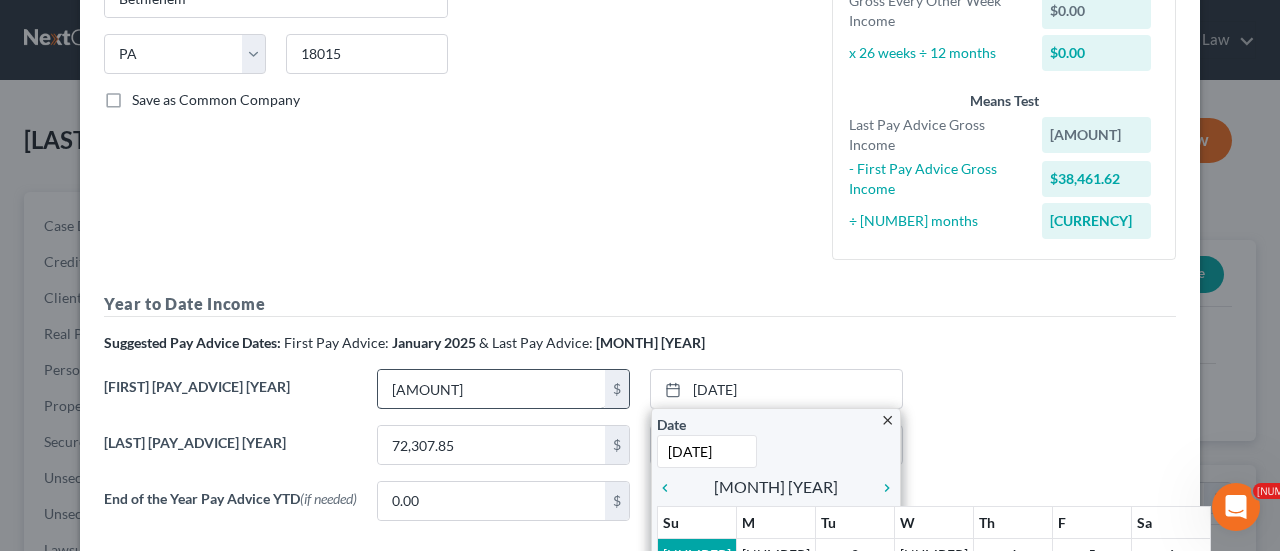 type on "[DATE]" 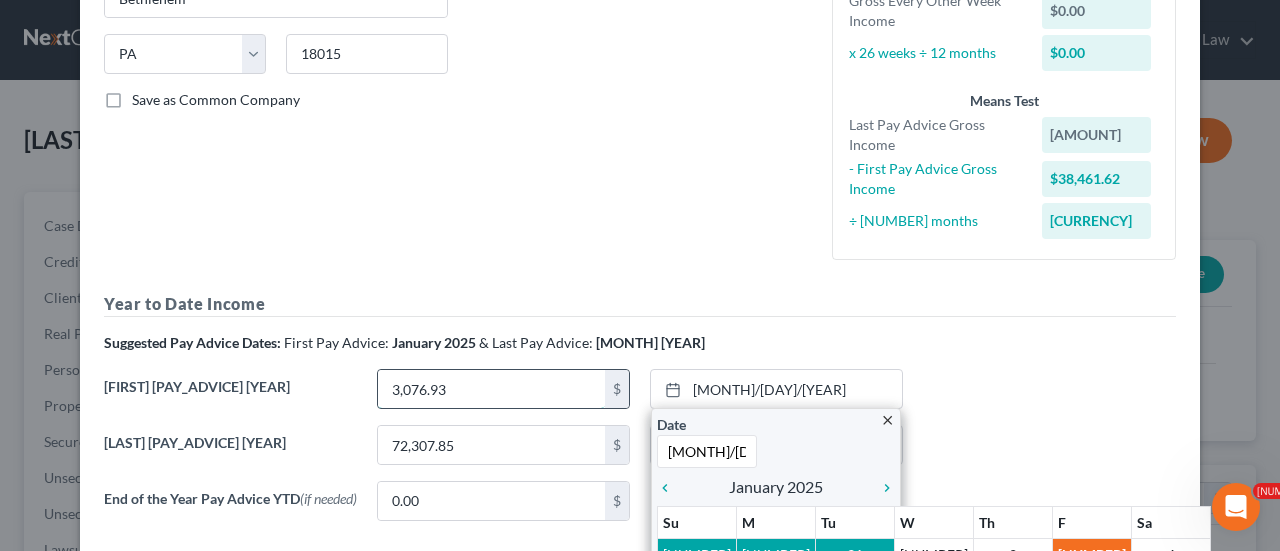 type on "3,076.93" 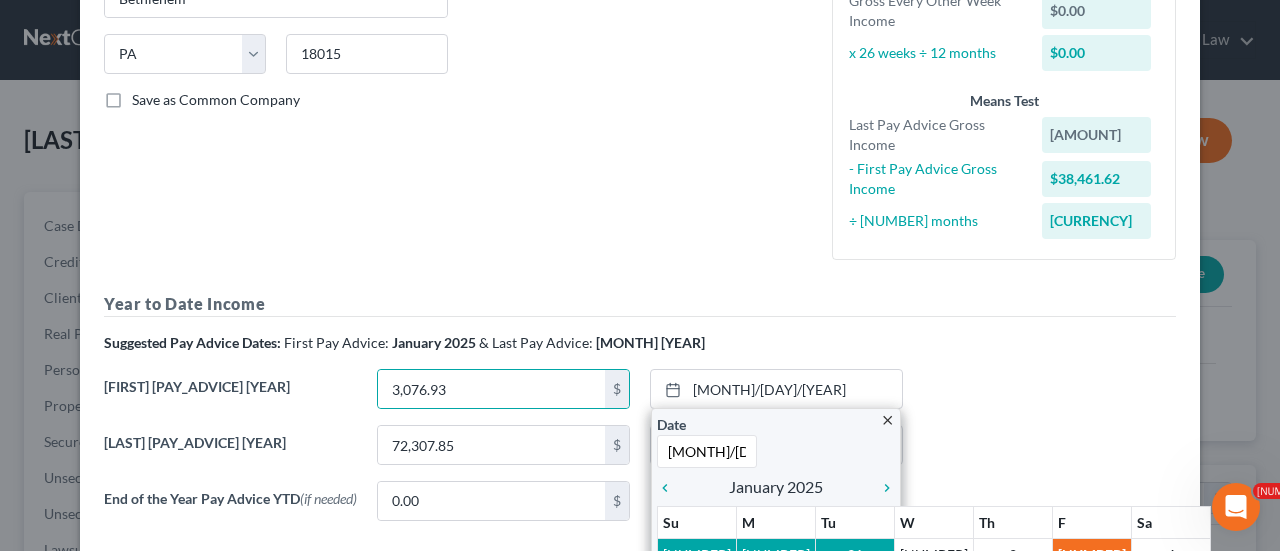 click on "Debtor Spouse Occupation Field and marketing manager Length of Employment 1 year No Longer Employed
Pay Period
*
Select Monthly Twice Monthly Every Other Week Weekly" at bounding box center [640, -6] 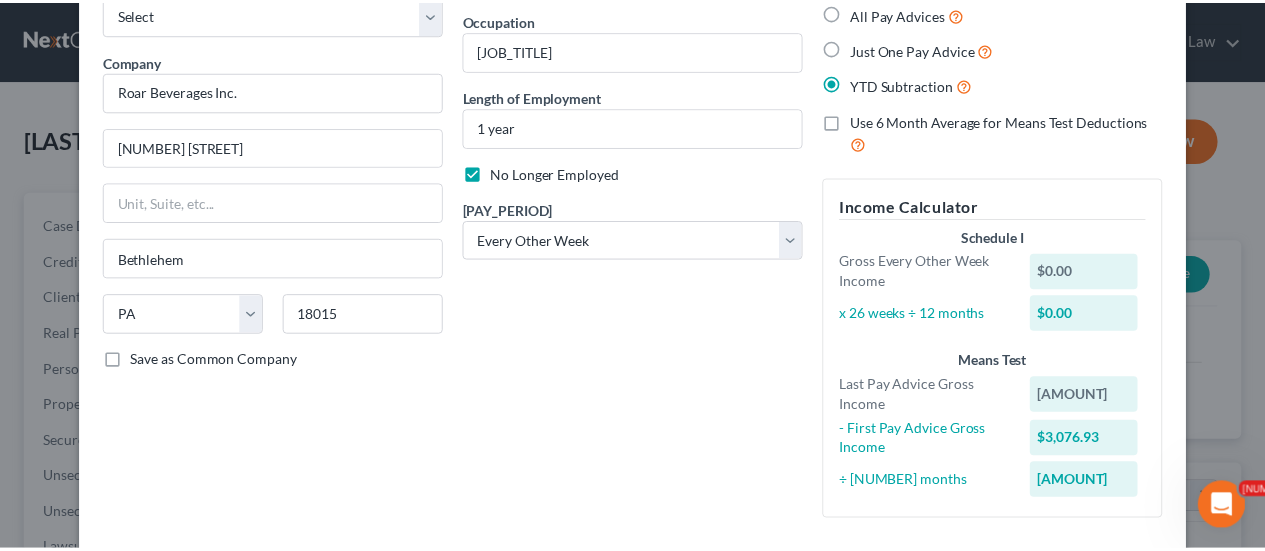 scroll, scrollTop: 491, scrollLeft: 0, axis: vertical 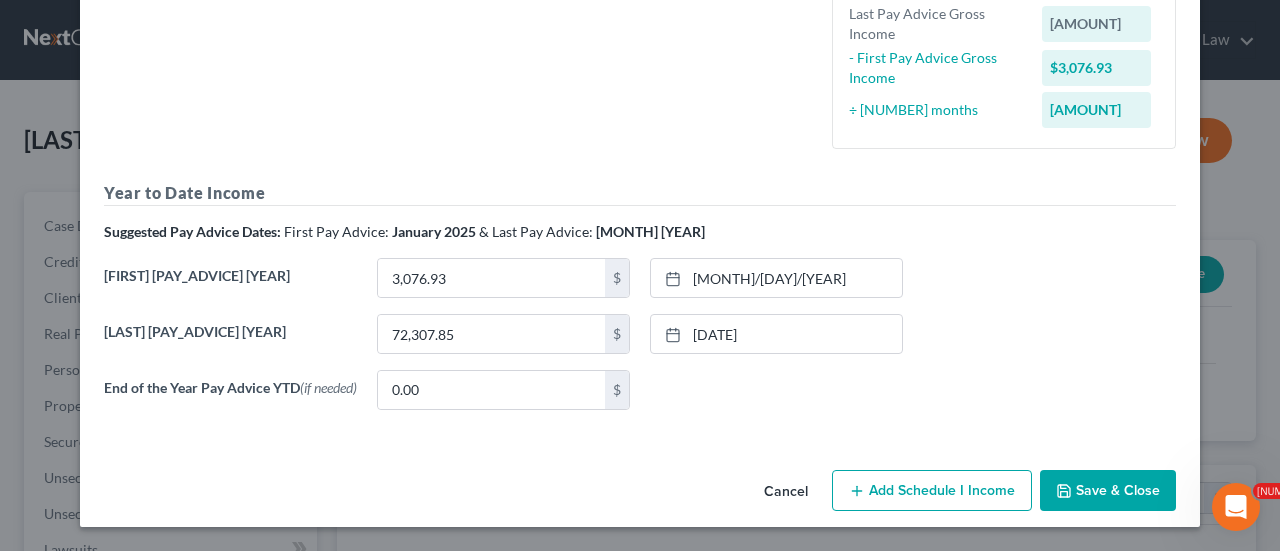 click on "Save & Close" at bounding box center [1108, 491] 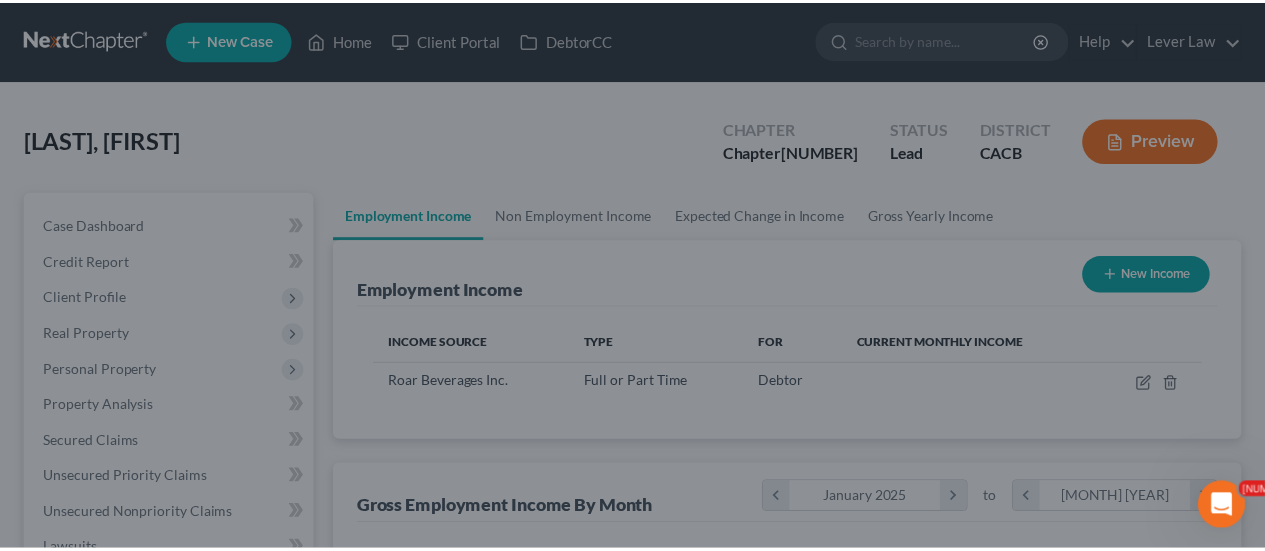scroll, scrollTop: 356, scrollLeft: 506, axis: both 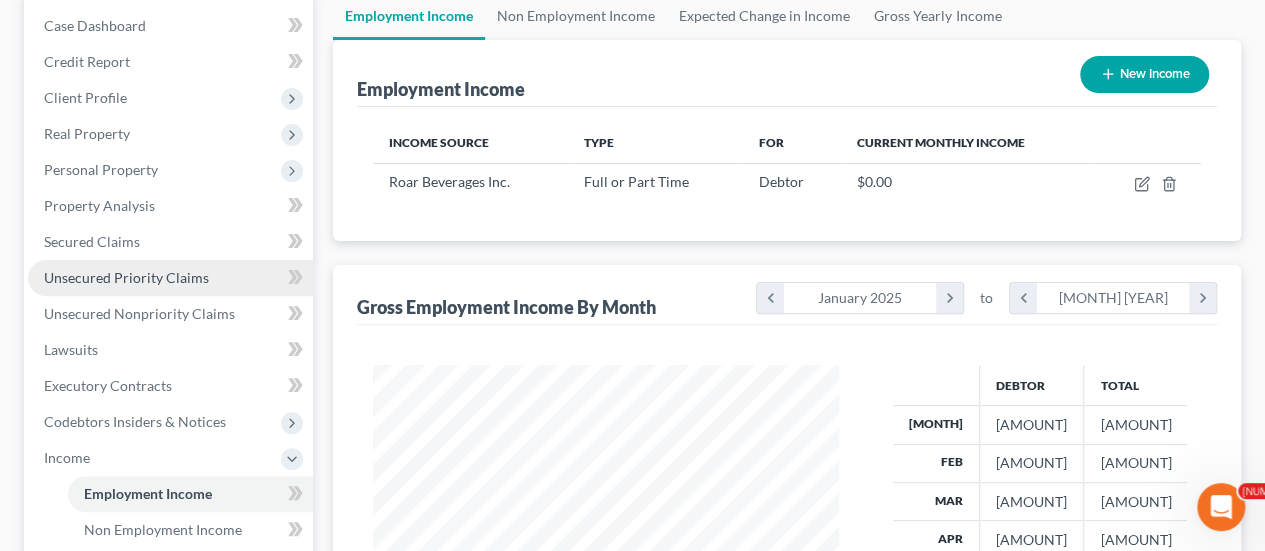 click on "Unsecured Priority Claims" at bounding box center (126, 277) 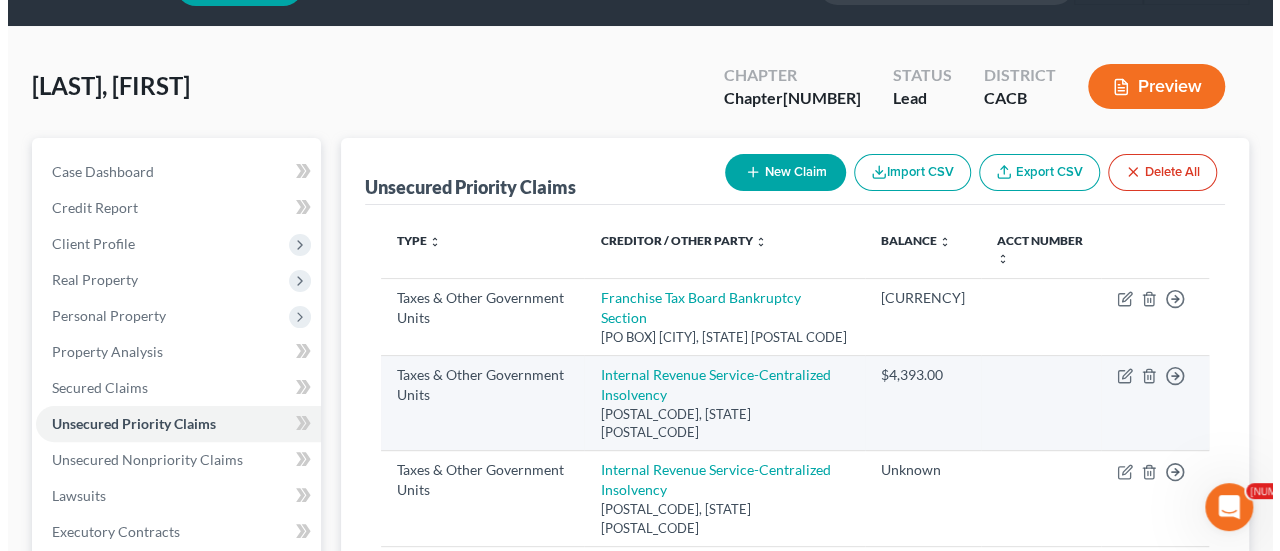 scroll, scrollTop: 100, scrollLeft: 0, axis: vertical 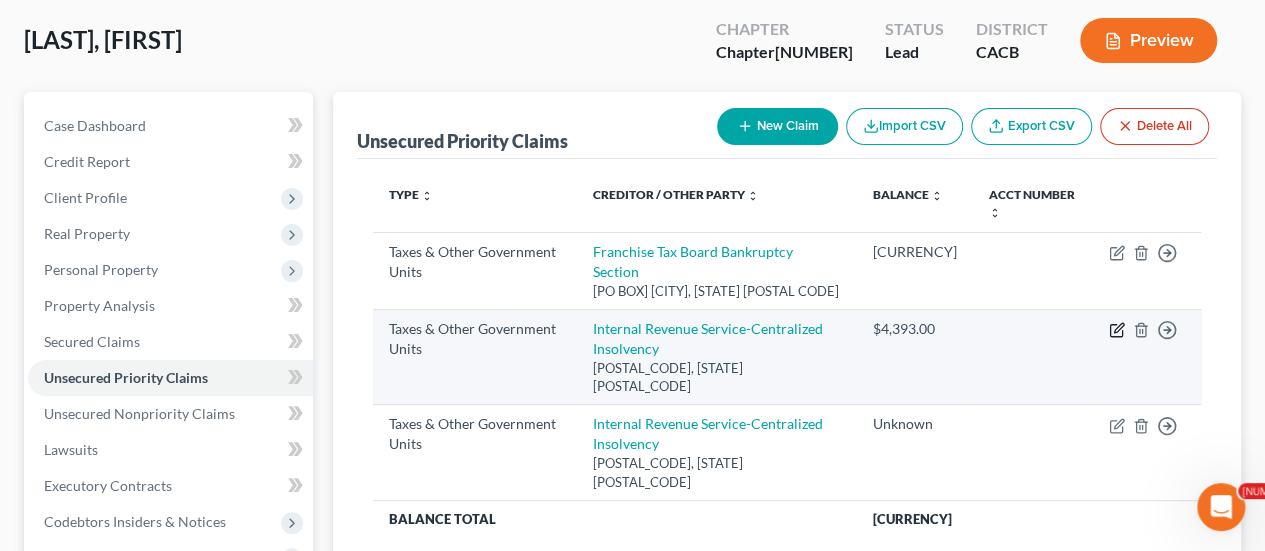 click at bounding box center [1117, 253] 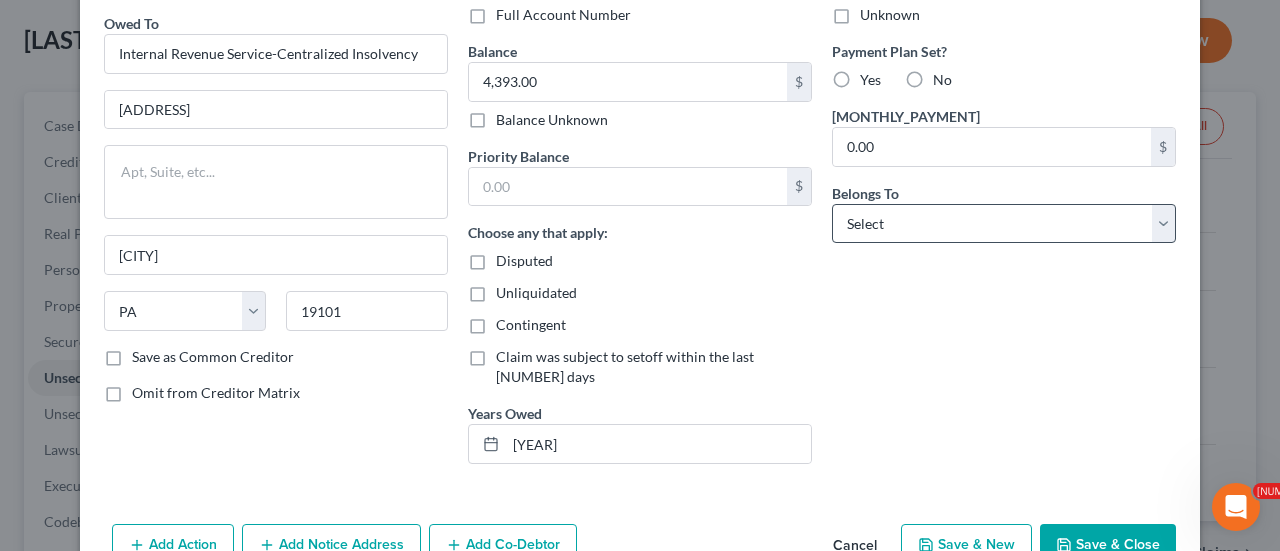 scroll, scrollTop: 200, scrollLeft: 0, axis: vertical 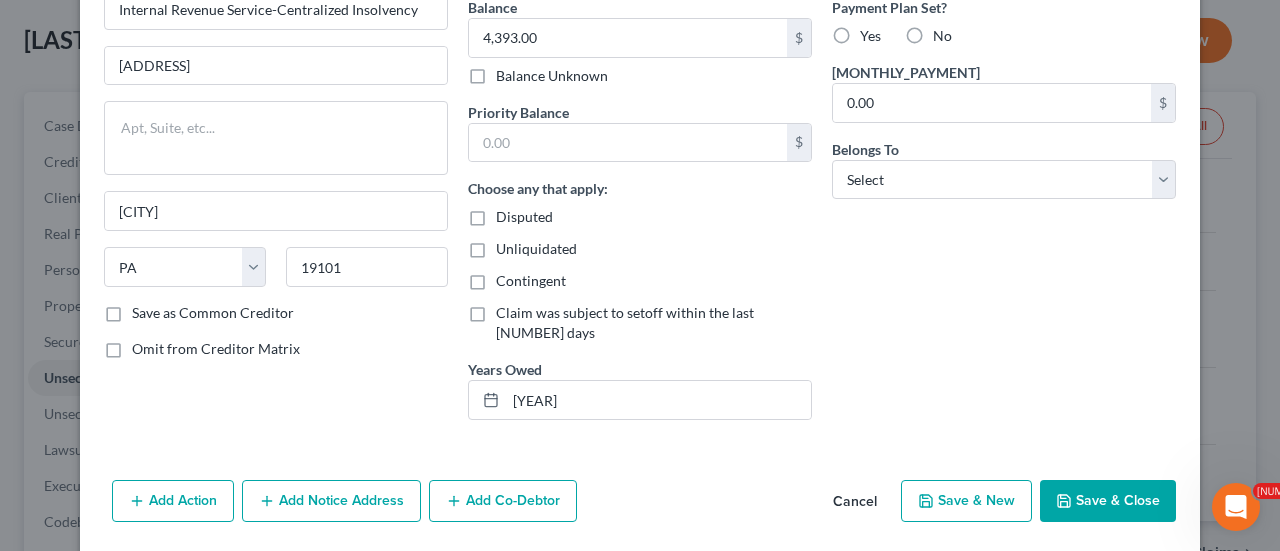 click on "Save & Close" at bounding box center (1108, 501) 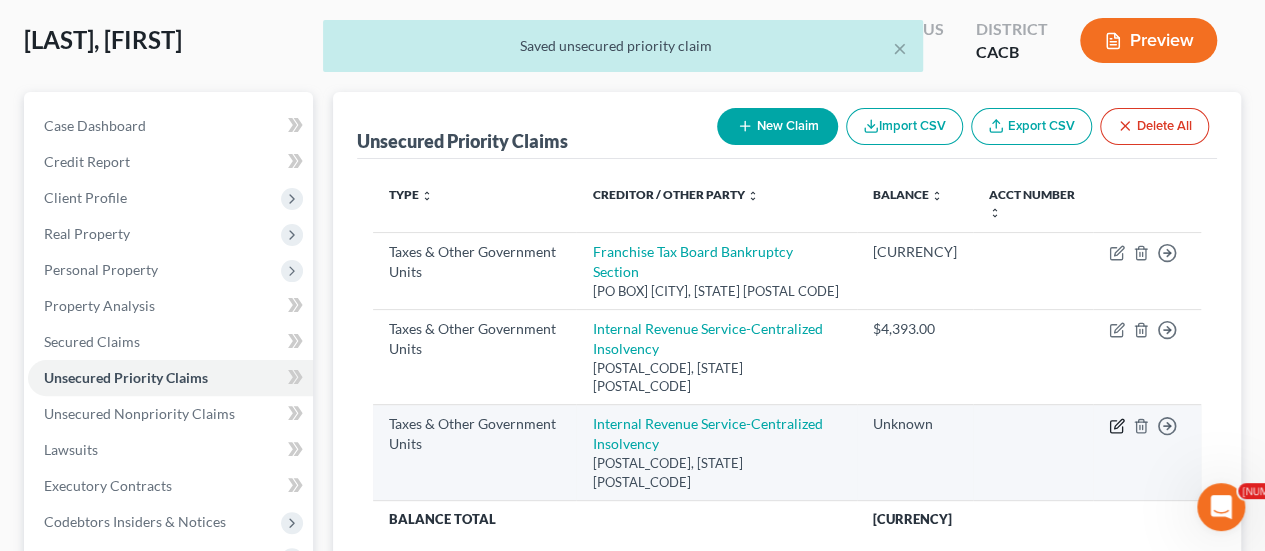 click at bounding box center (1117, 253) 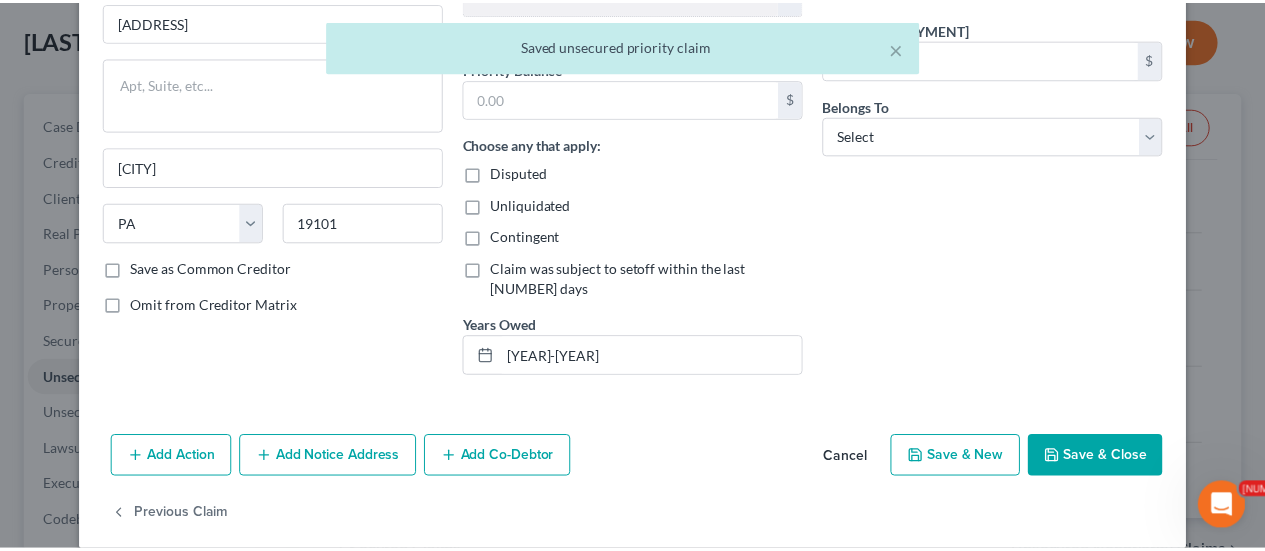 scroll, scrollTop: 245, scrollLeft: 0, axis: vertical 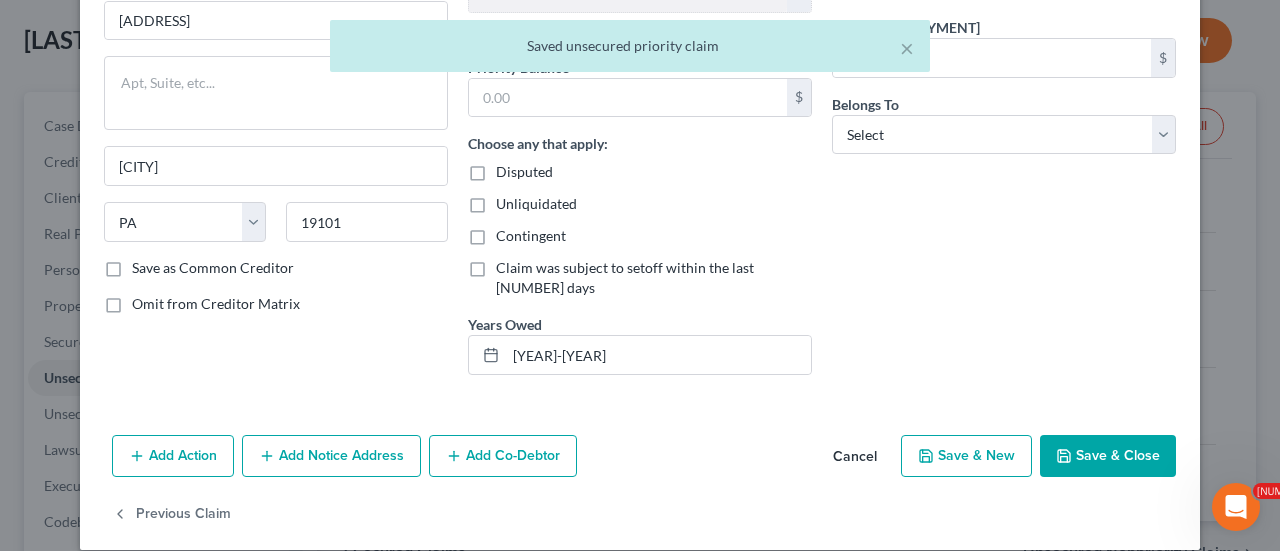 click on "Save & Close" at bounding box center [1108, 456] 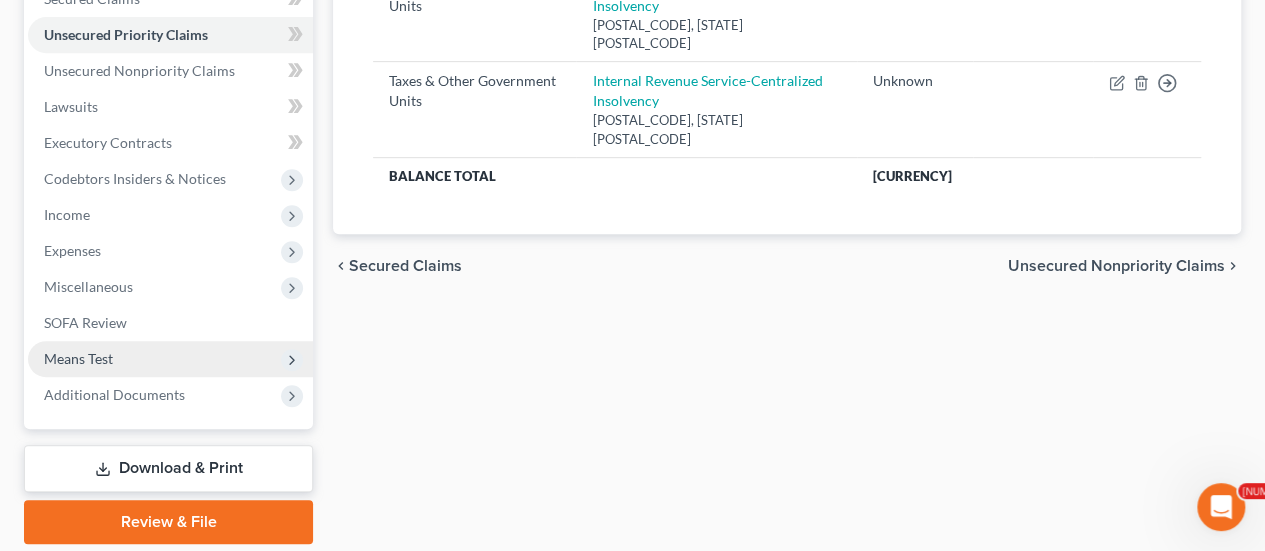 scroll, scrollTop: 500, scrollLeft: 0, axis: vertical 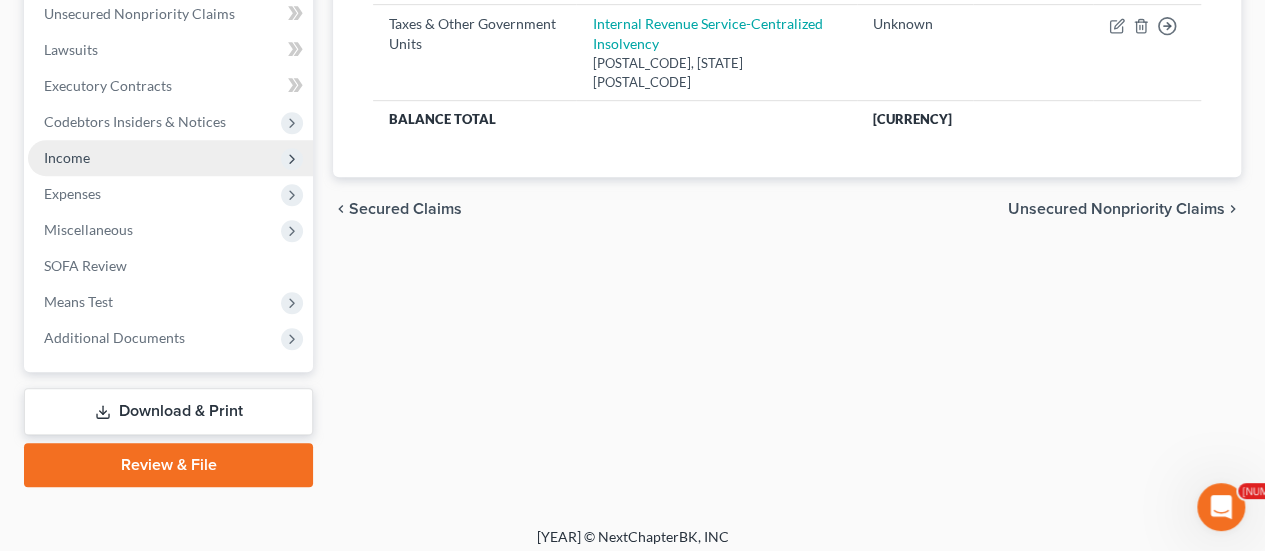 click on "Income" at bounding box center [0, 0] 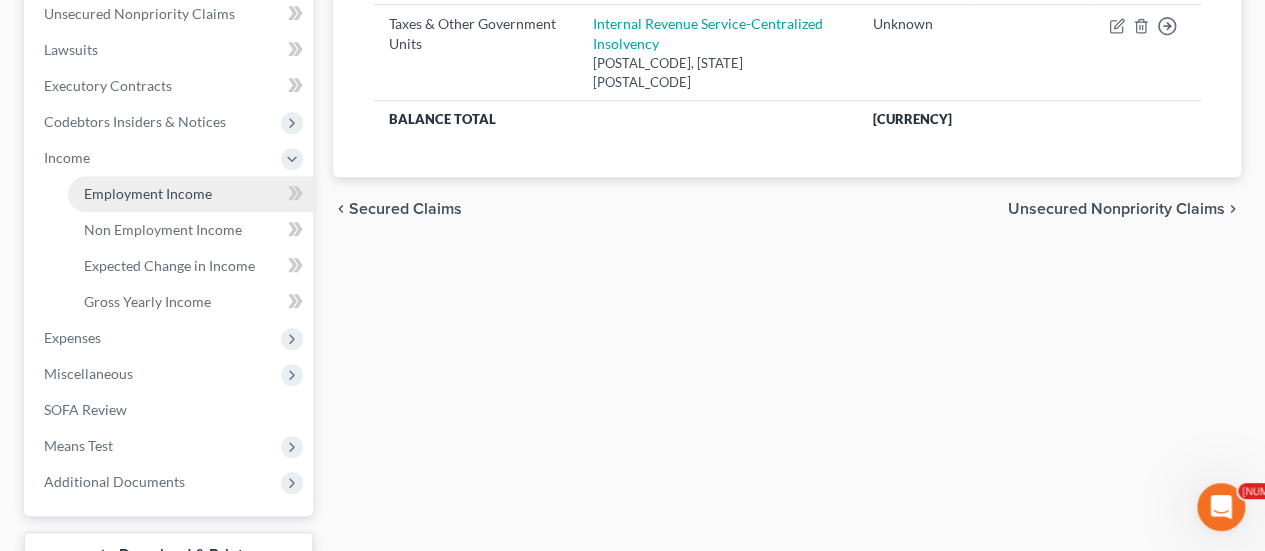 click on "Employment Income" at bounding box center [148, 193] 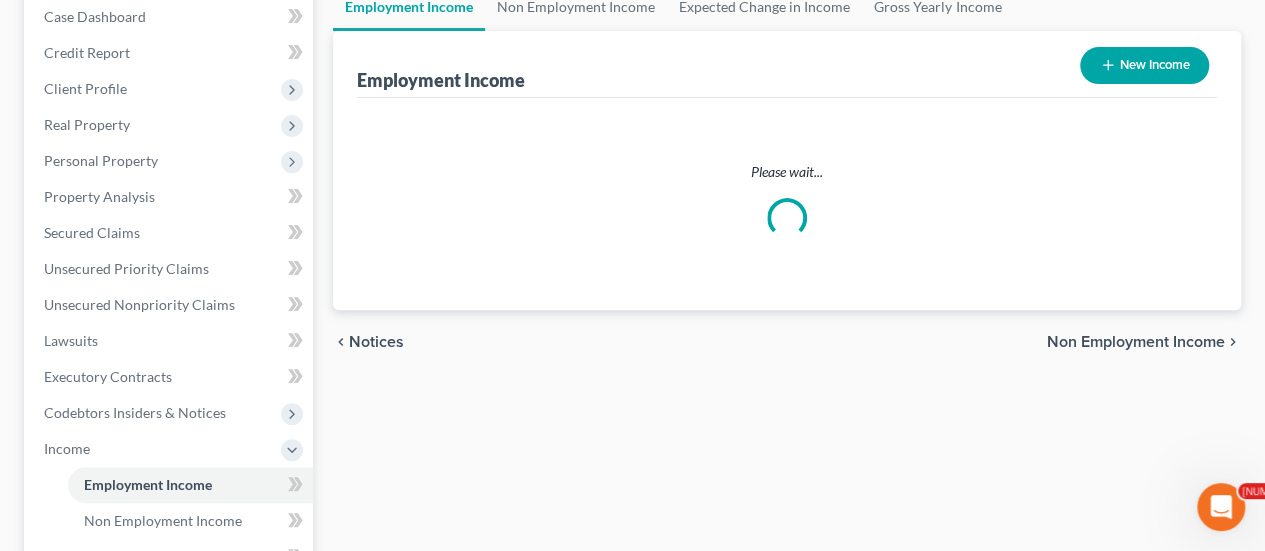 scroll, scrollTop: 0, scrollLeft: 0, axis: both 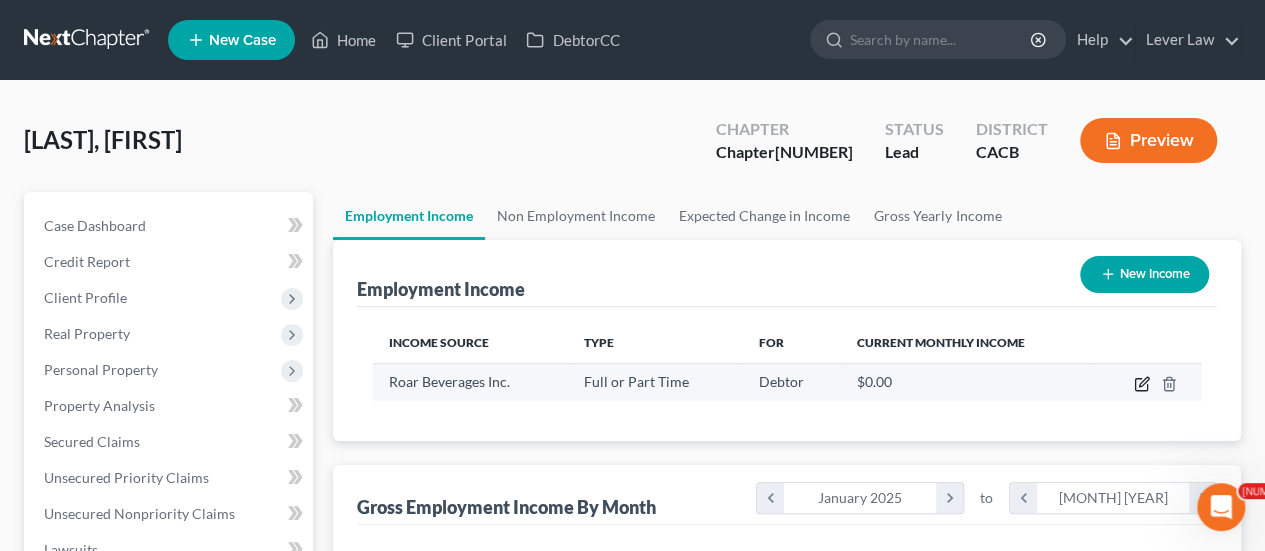 click at bounding box center [1142, 384] 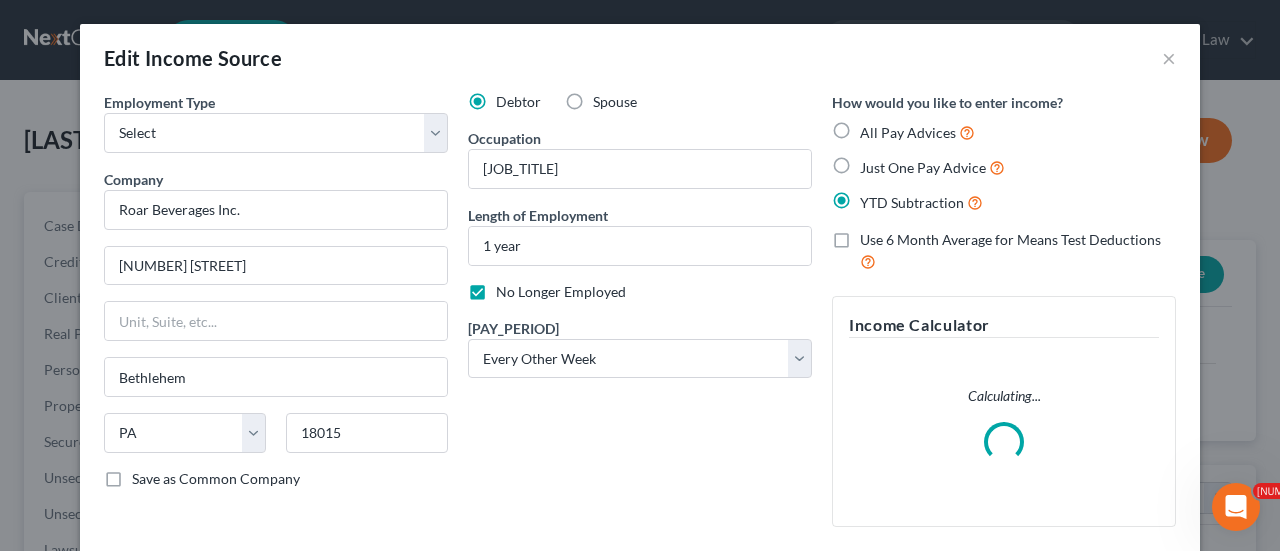 scroll, scrollTop: 999644, scrollLeft: 999487, axis: both 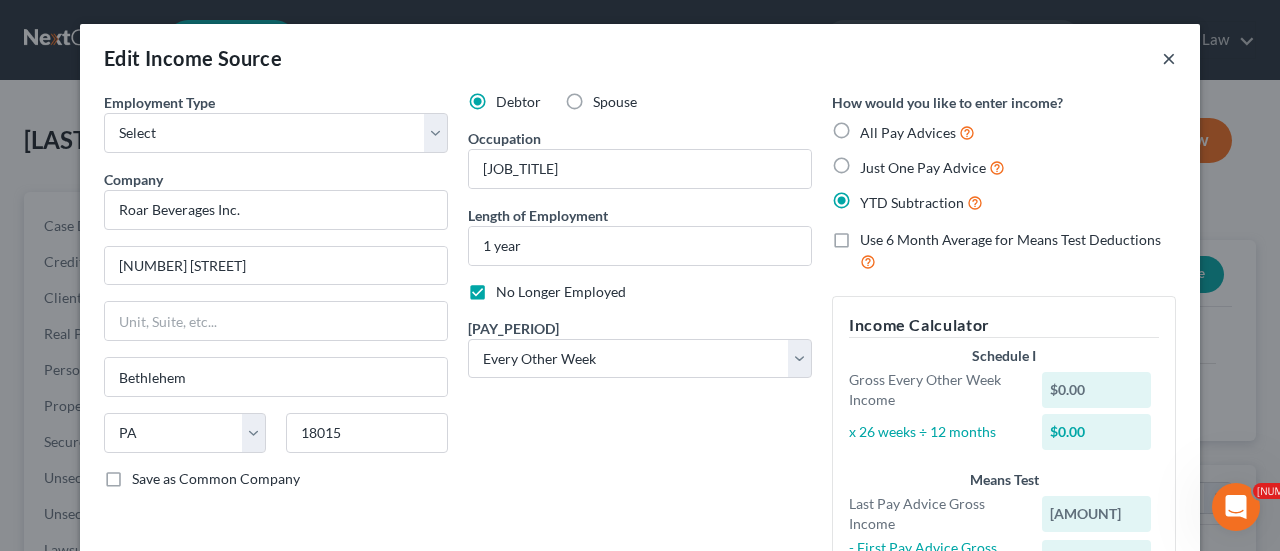 click on "×" at bounding box center [1169, 58] 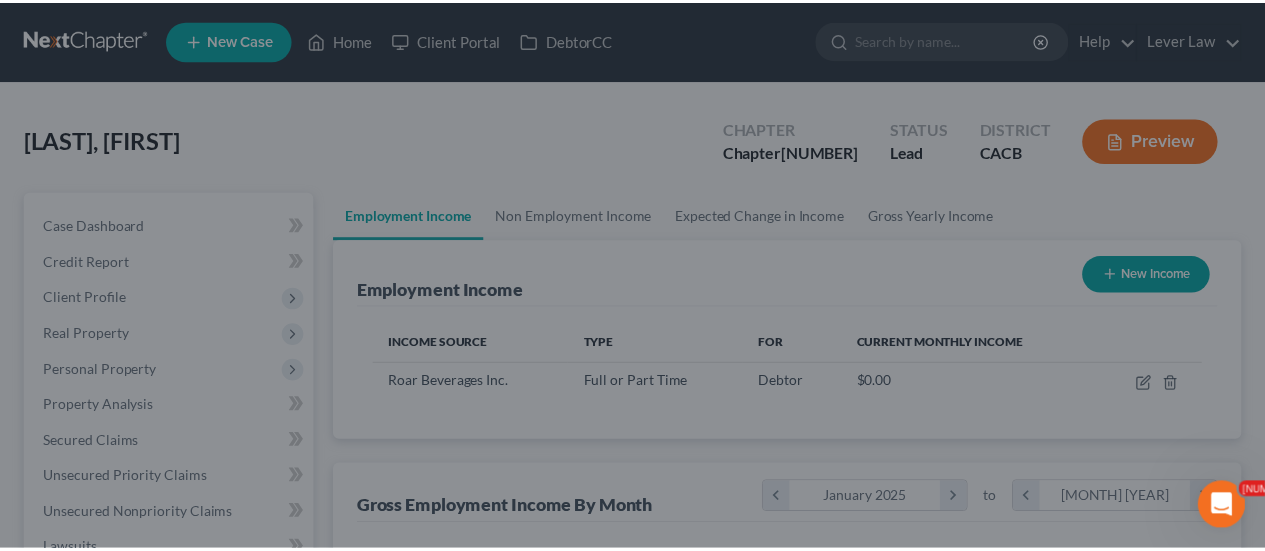 scroll, scrollTop: 356, scrollLeft: 506, axis: both 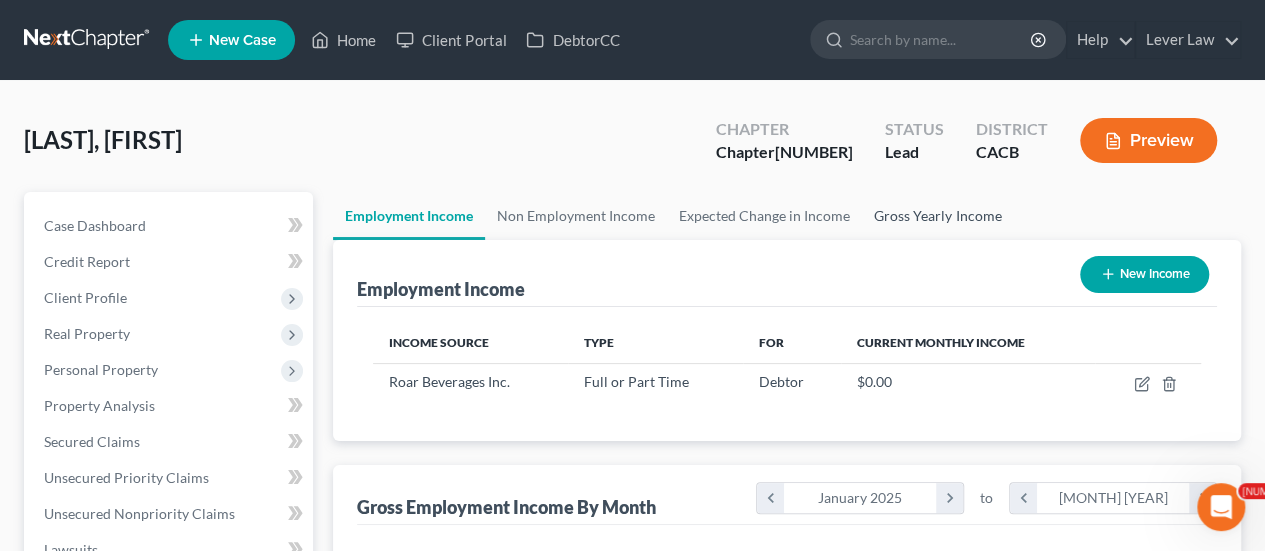 click on "Gross Yearly Income" at bounding box center (937, 216) 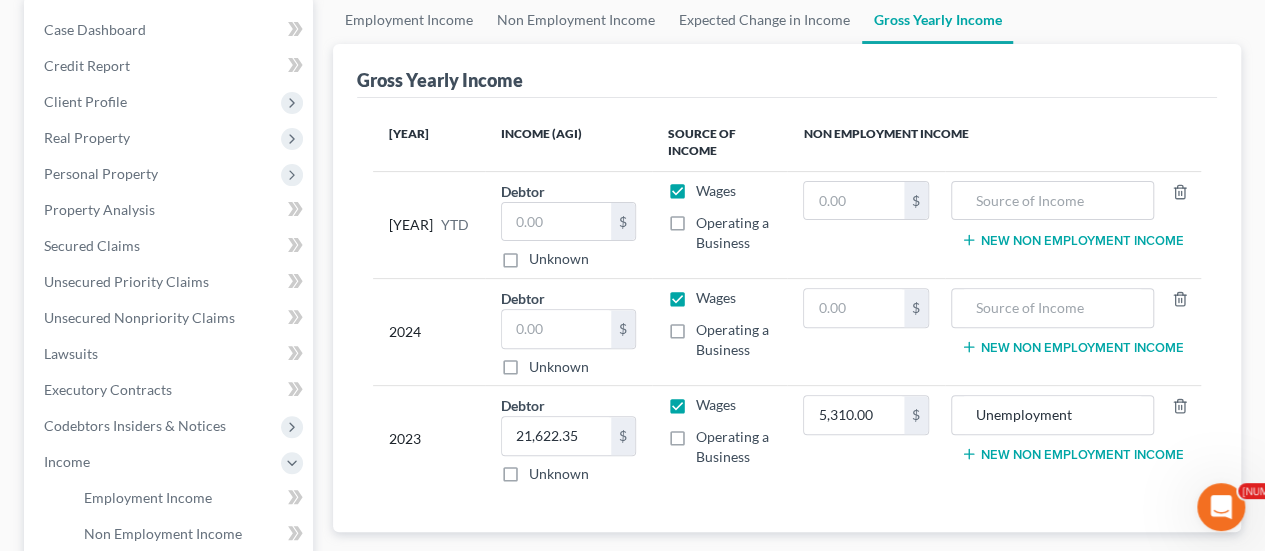 scroll, scrollTop: 200, scrollLeft: 0, axis: vertical 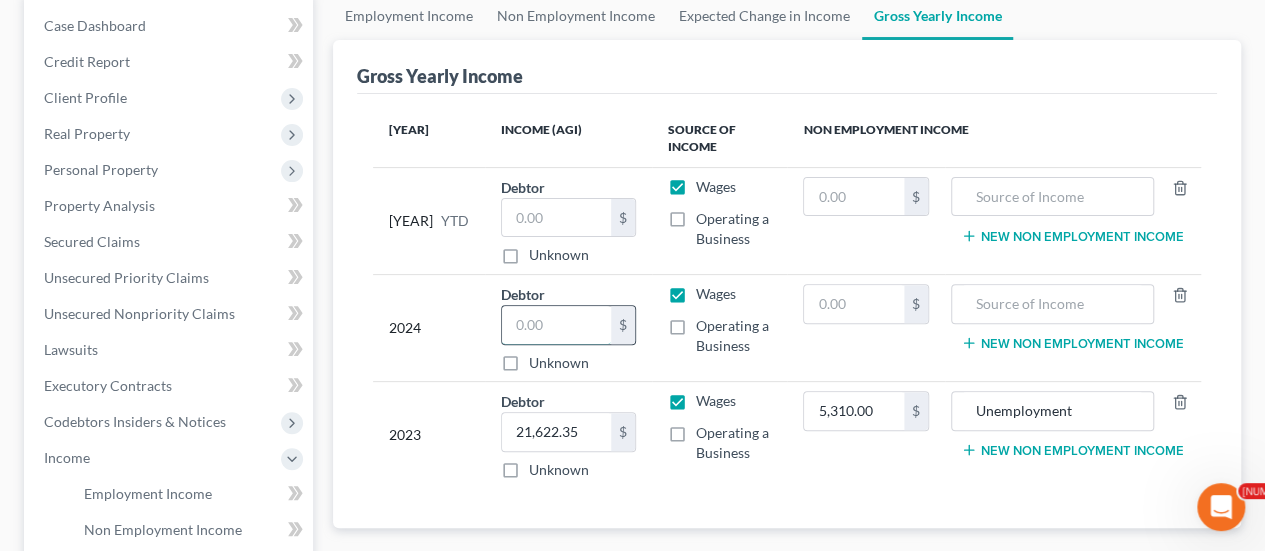 click at bounding box center (0, 0) 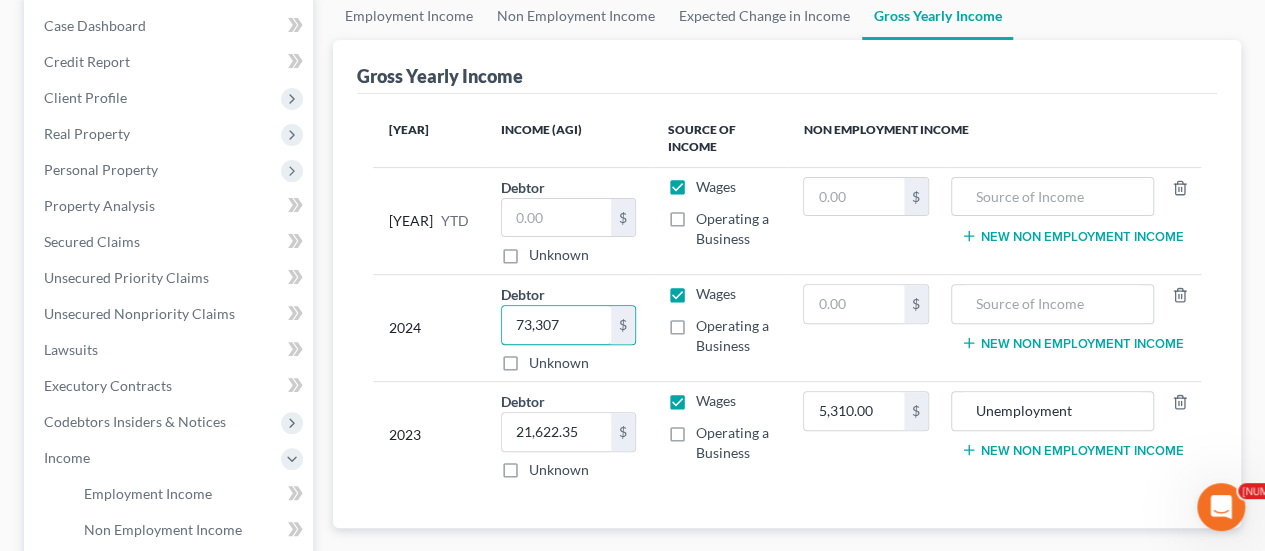 type on "73,307" 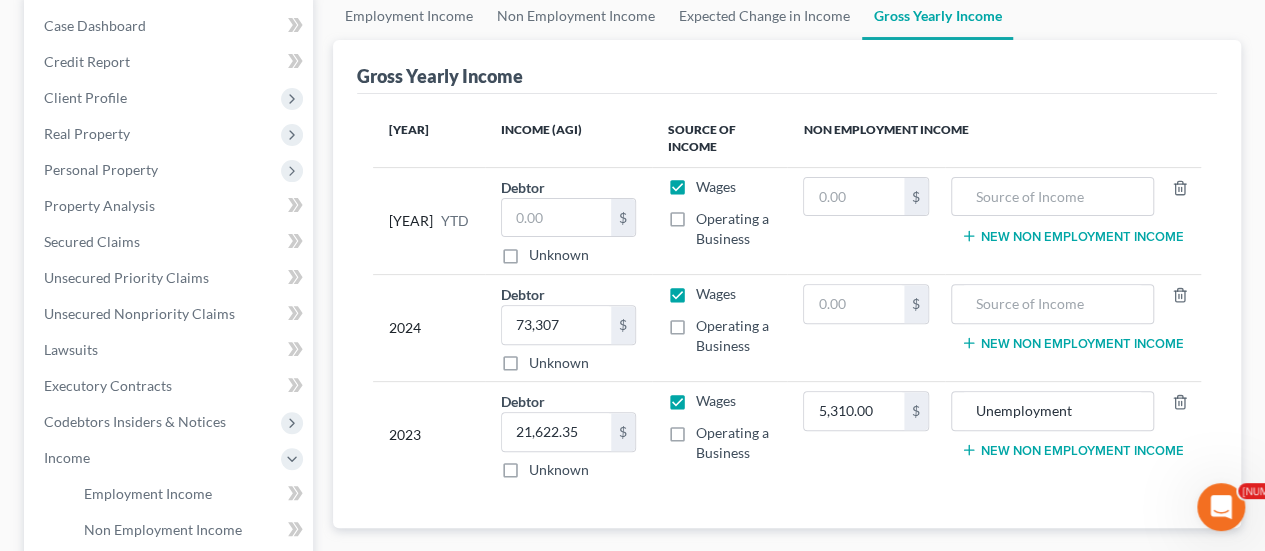 click on "Unknown" at bounding box center (0, 0) 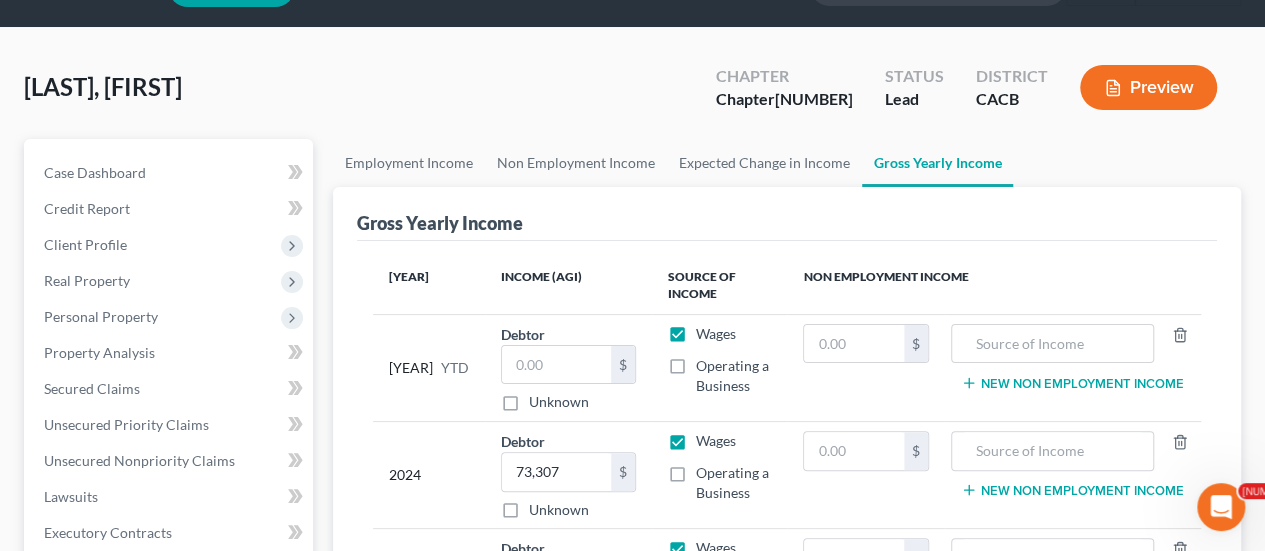 scroll, scrollTop: 0, scrollLeft: 0, axis: both 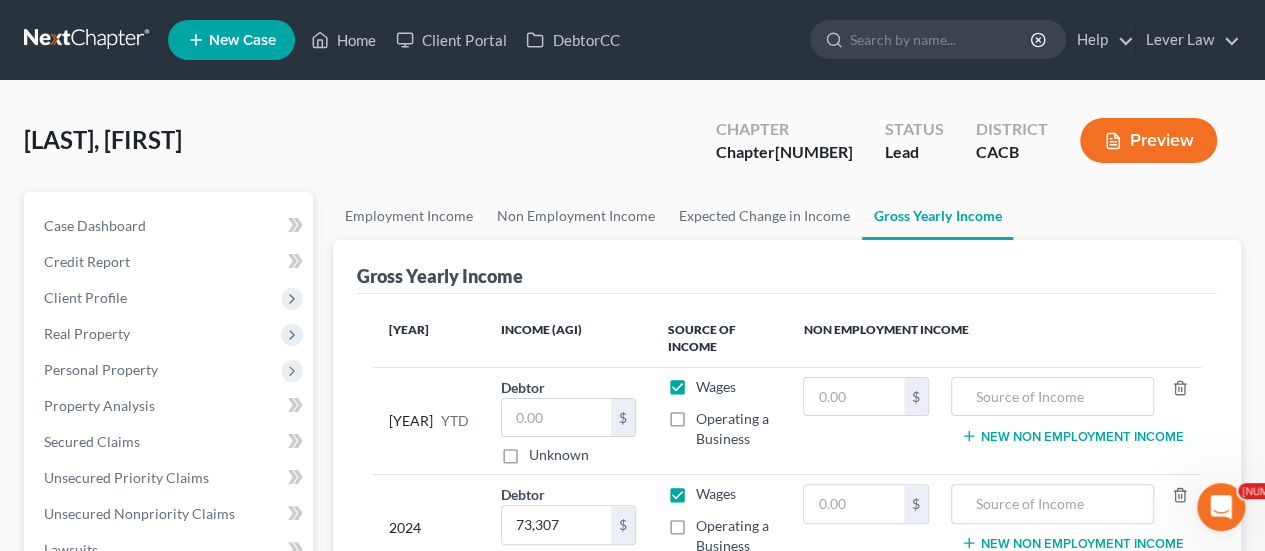 click at bounding box center [88, 40] 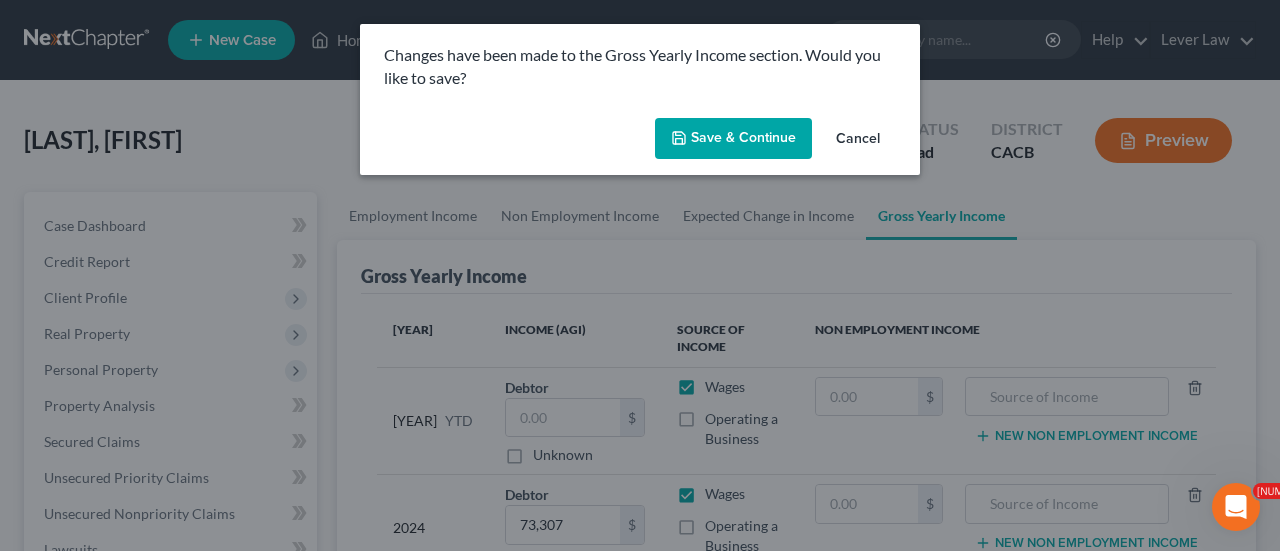 click on "Save & Continue" at bounding box center (733, 139) 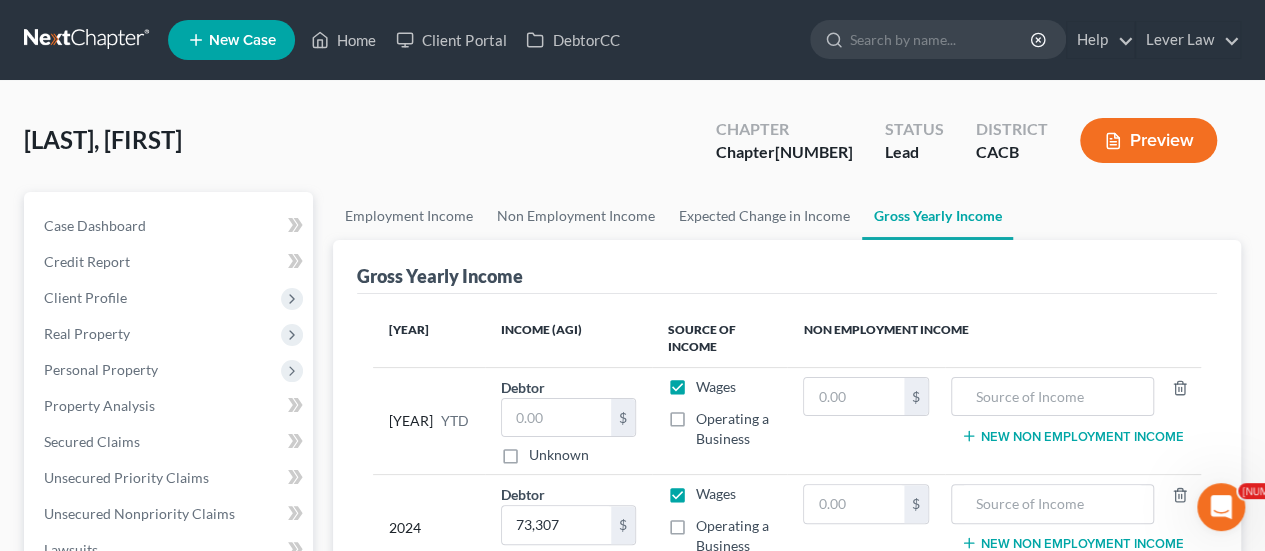 click at bounding box center (88, 40) 